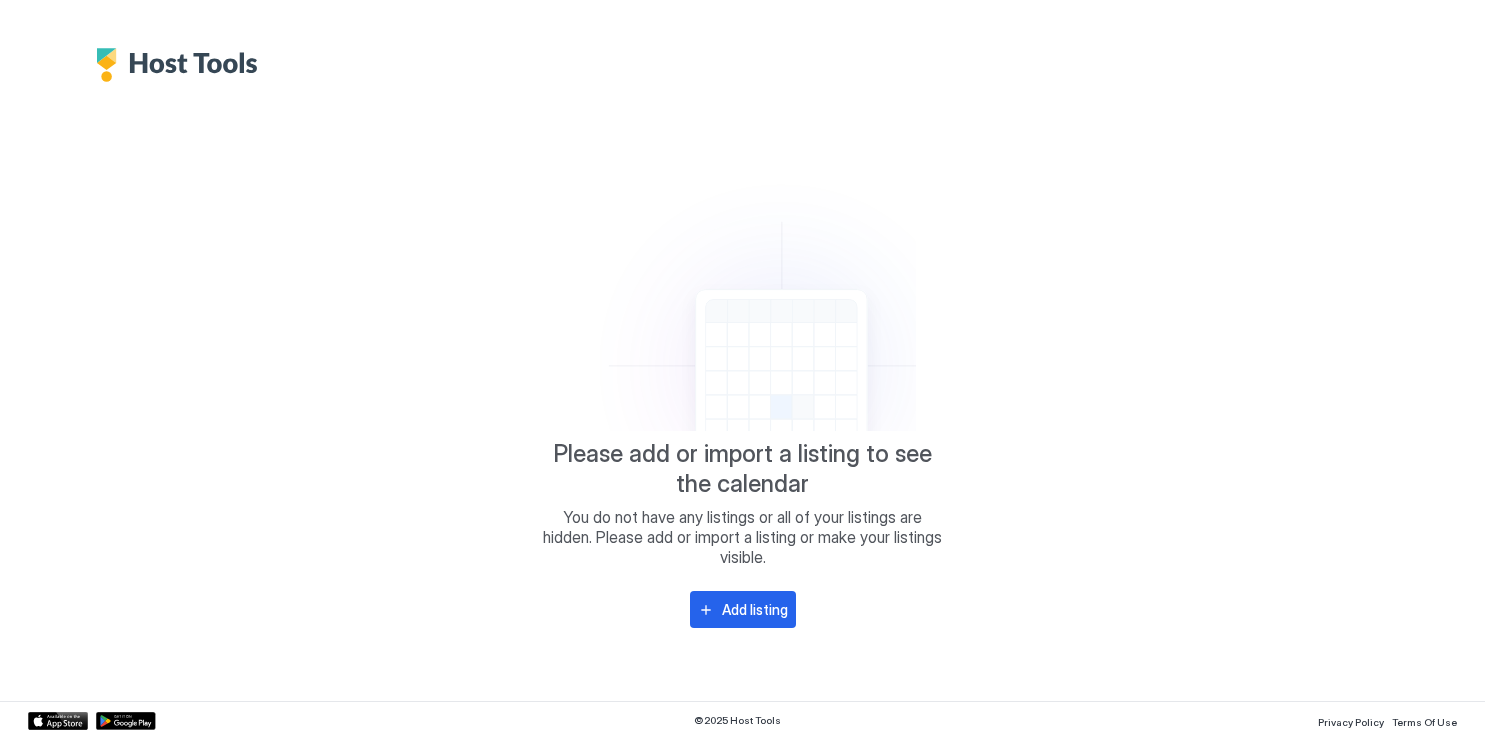scroll, scrollTop: 0, scrollLeft: 0, axis: both 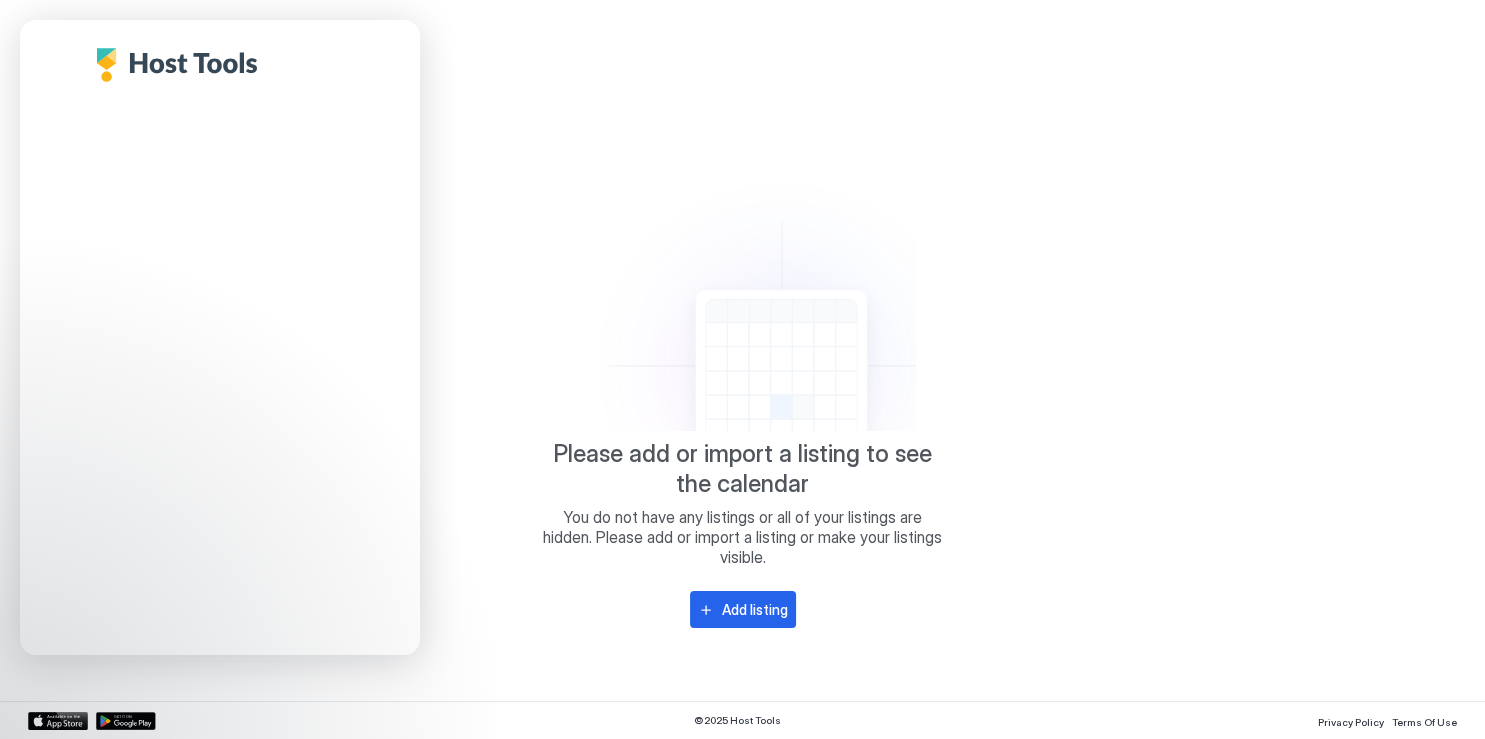 click 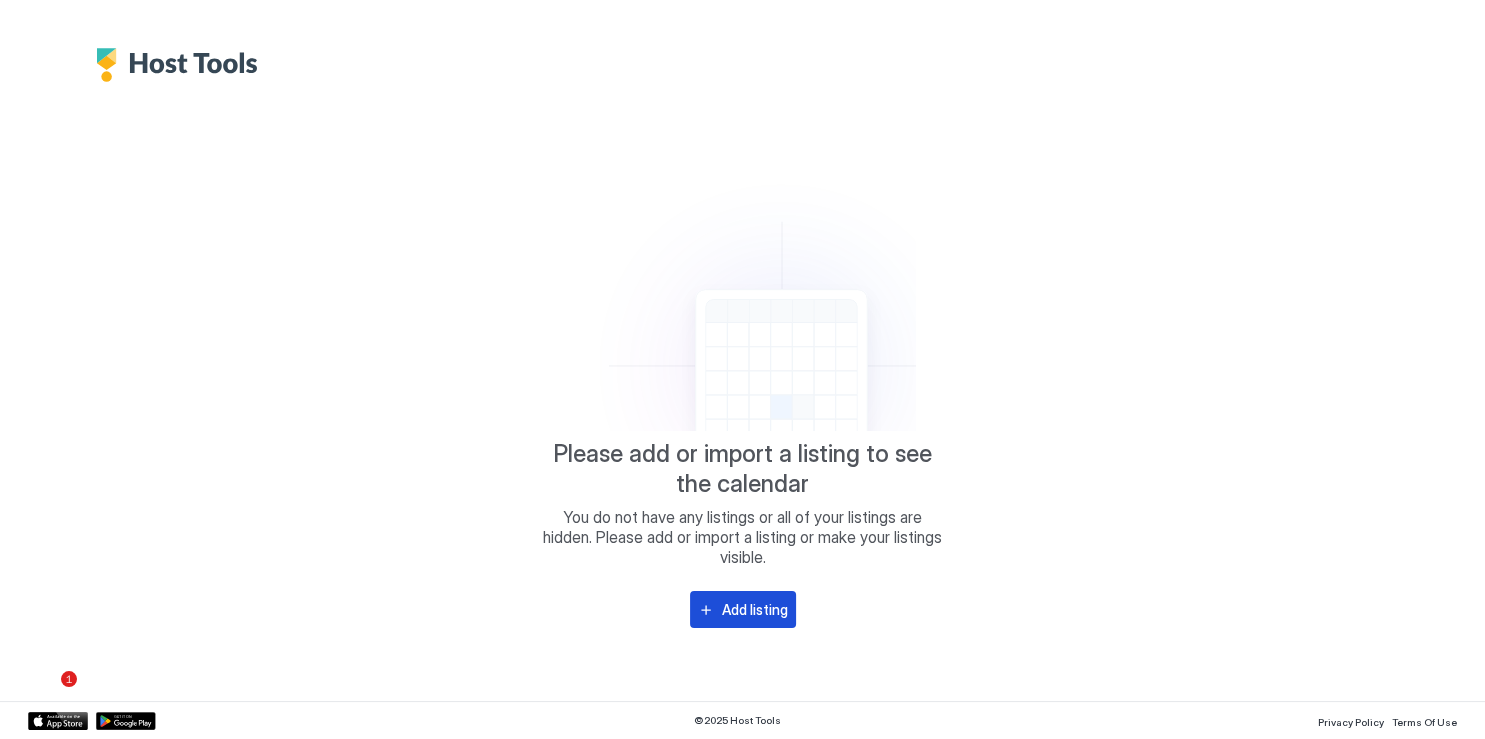 click on "Add listing" at bounding box center [755, 609] 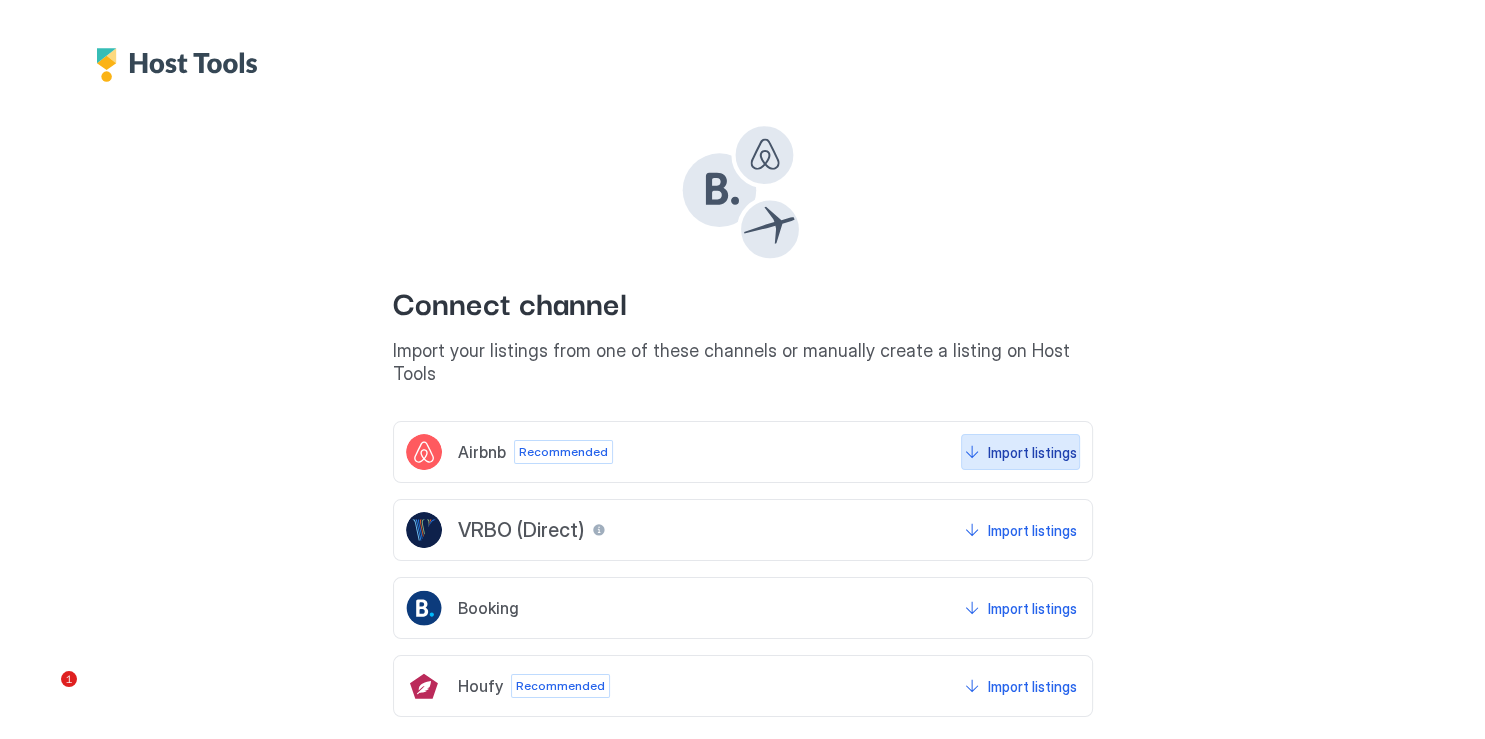 click on "Import listings" at bounding box center (1032, 452) 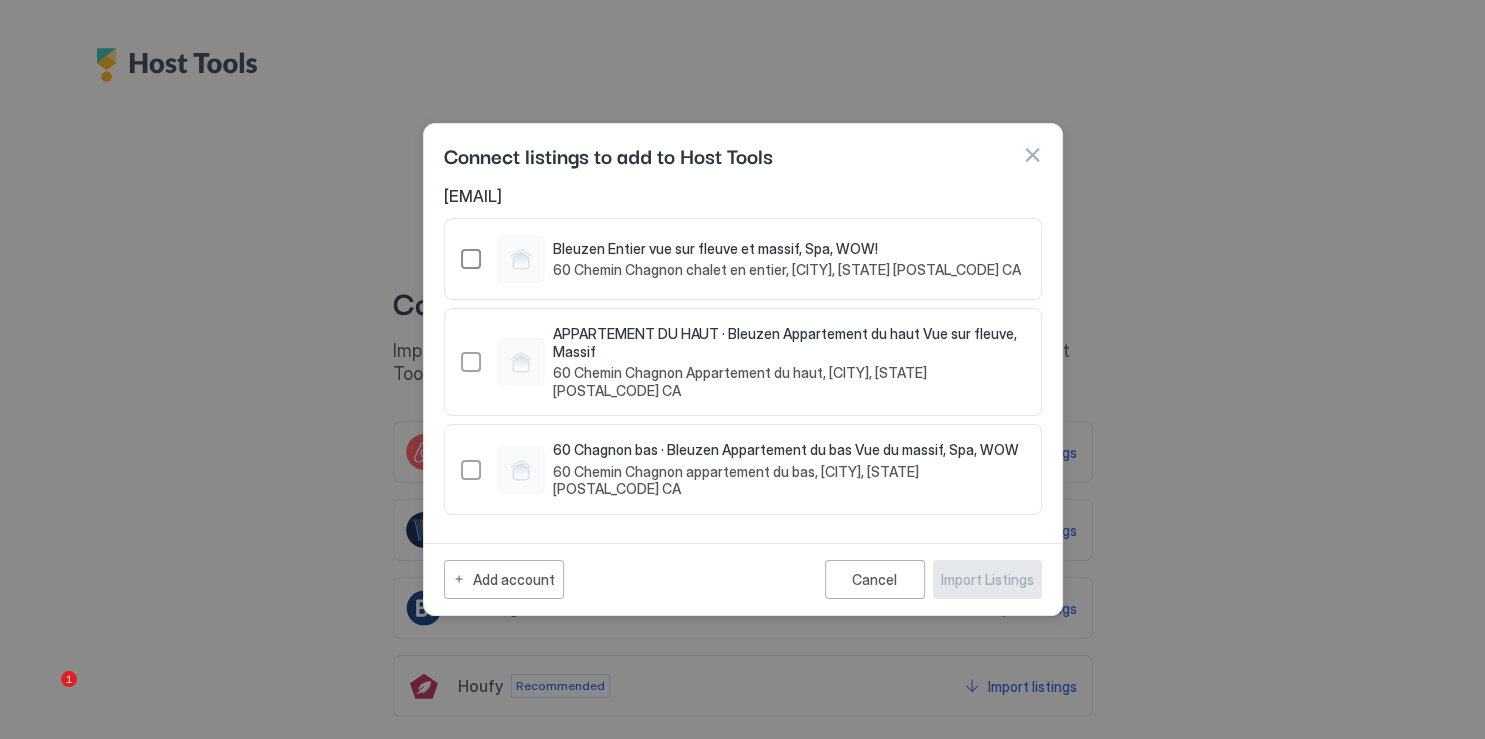 click at bounding box center [471, 259] 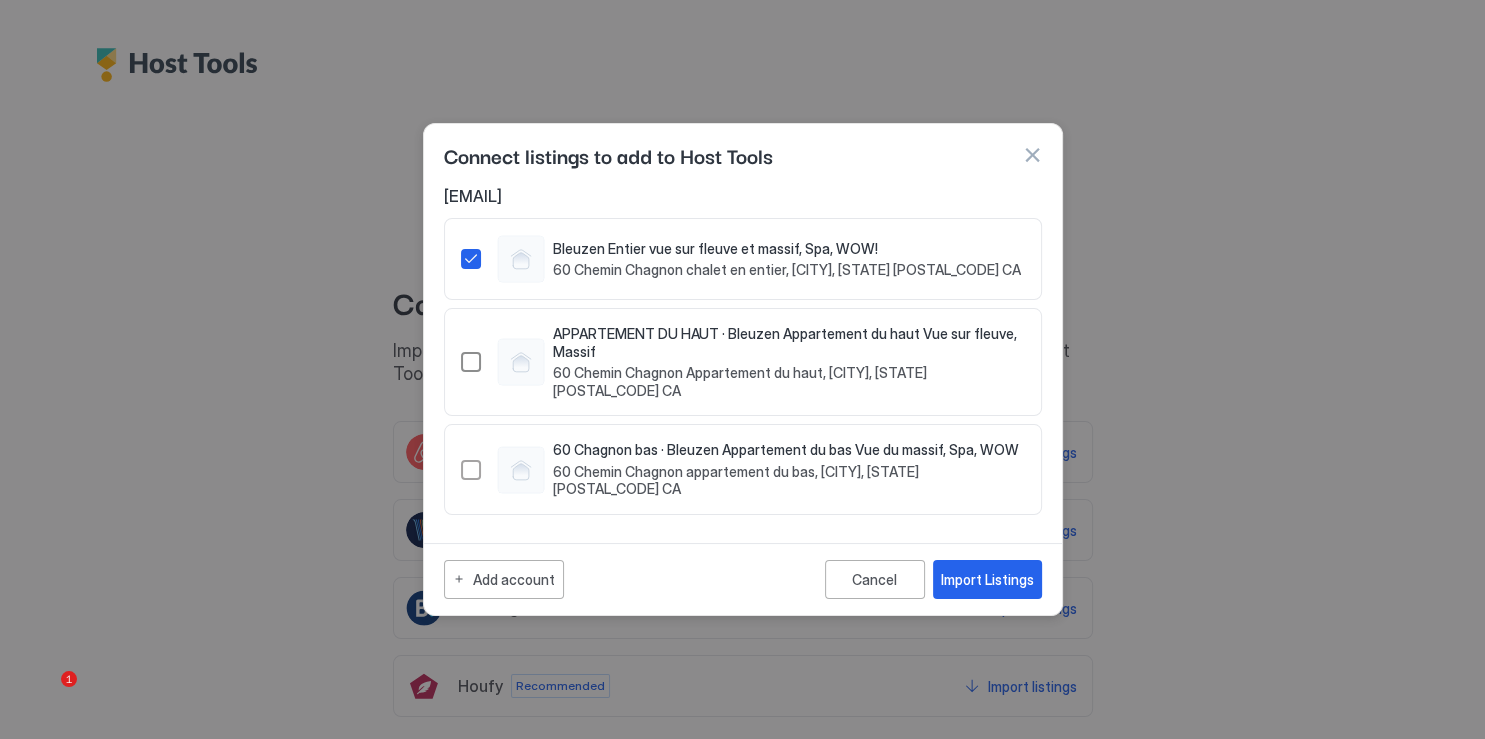 drag, startPoint x: 478, startPoint y: 366, endPoint x: 450, endPoint y: 519, distance: 155.54099 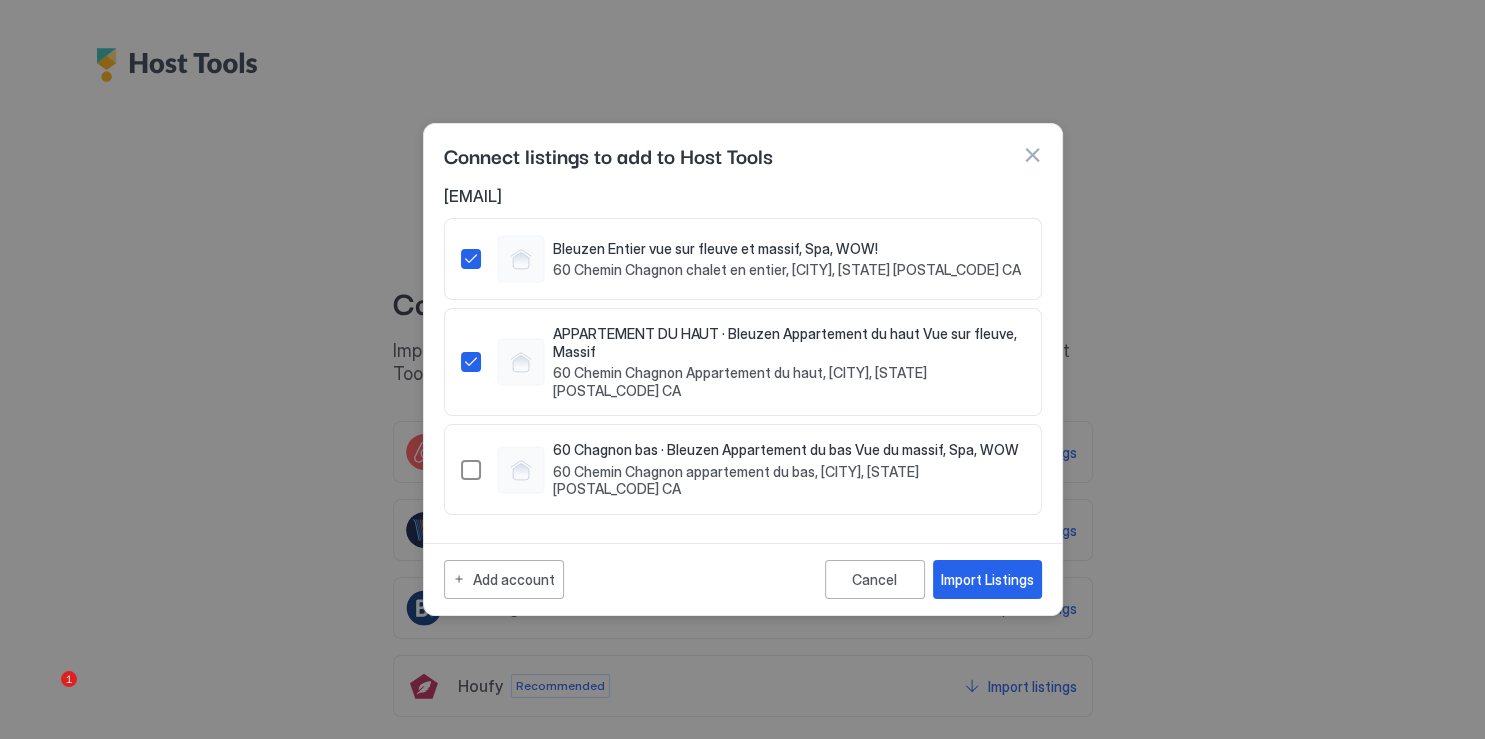 click at bounding box center [471, 470] 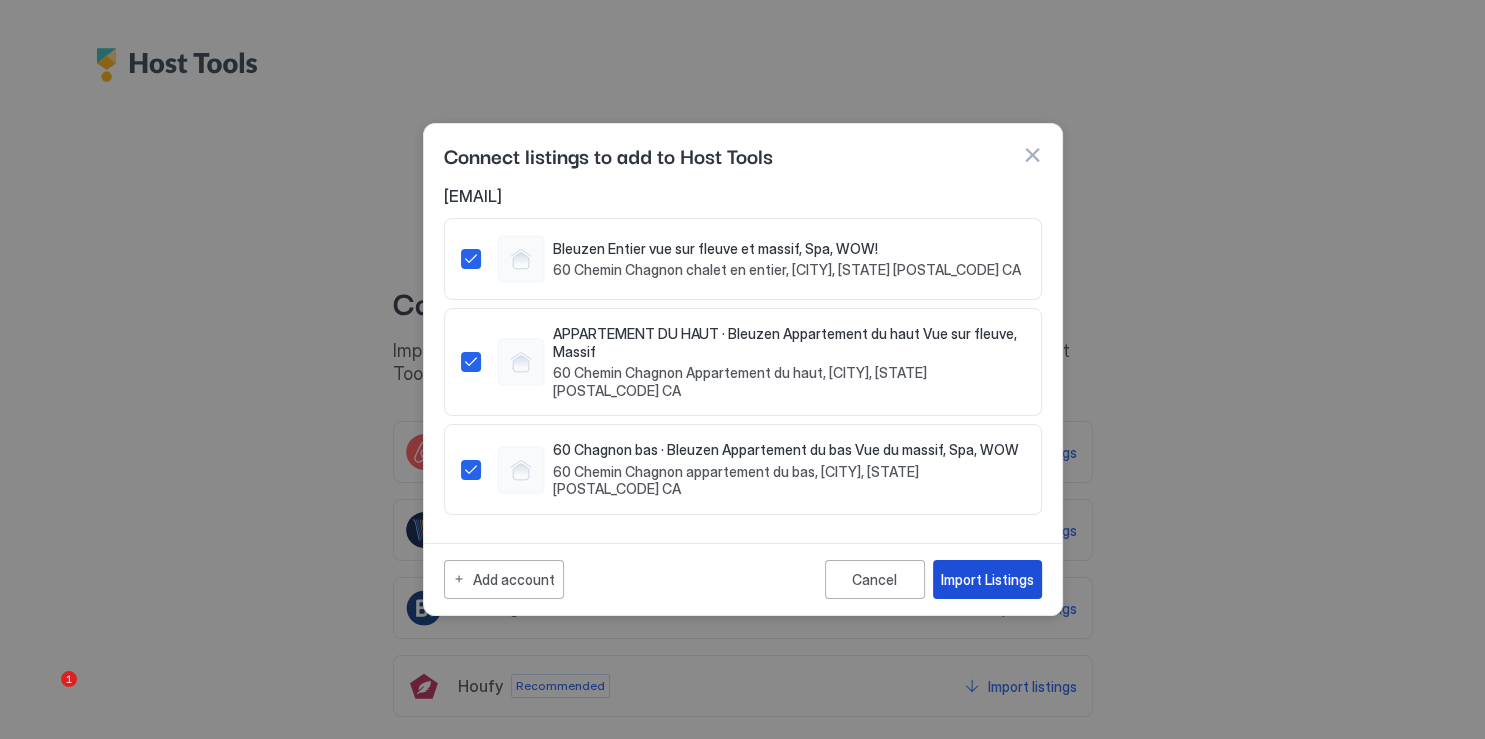 drag, startPoint x: 994, startPoint y: 587, endPoint x: 1025, endPoint y: 570, distance: 35.35534 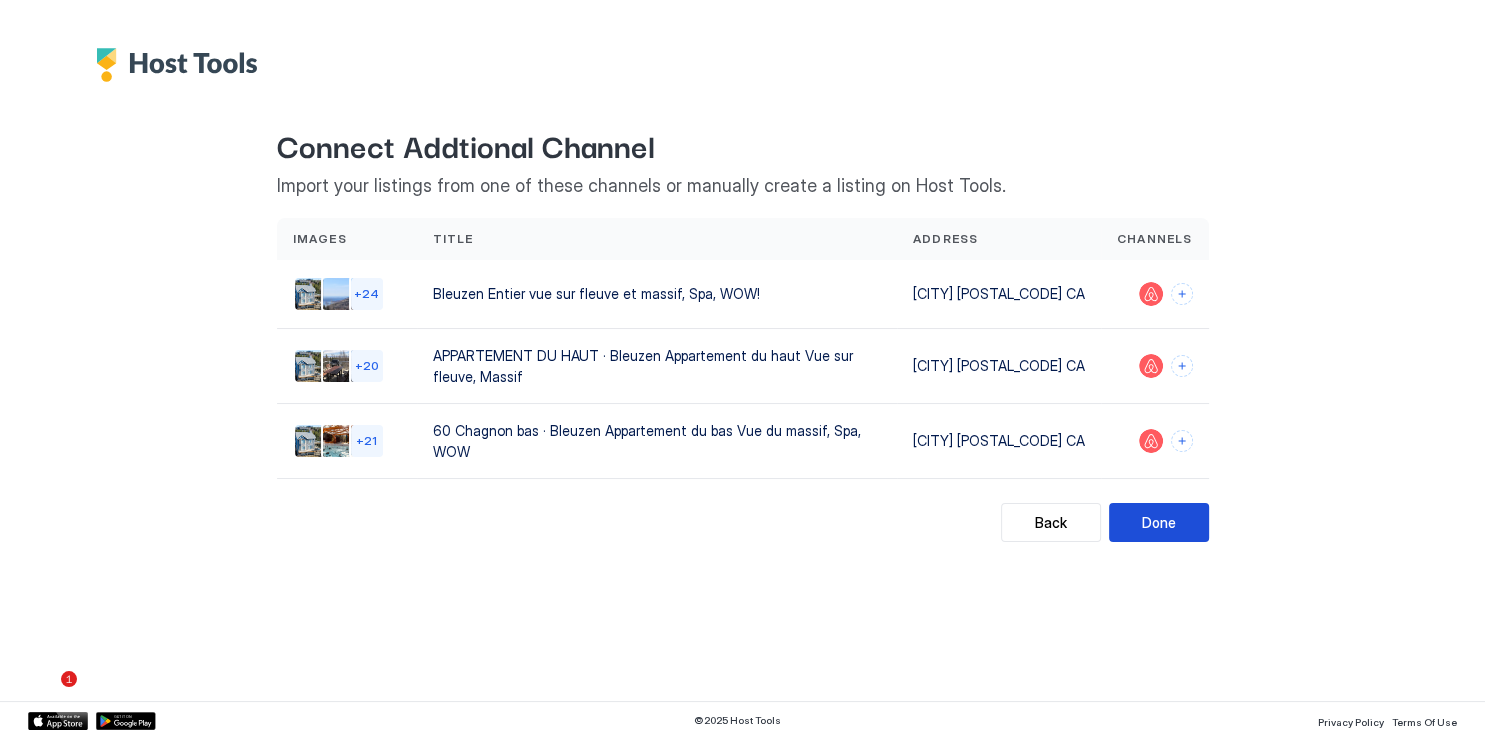 click on "Done" at bounding box center [1159, 522] 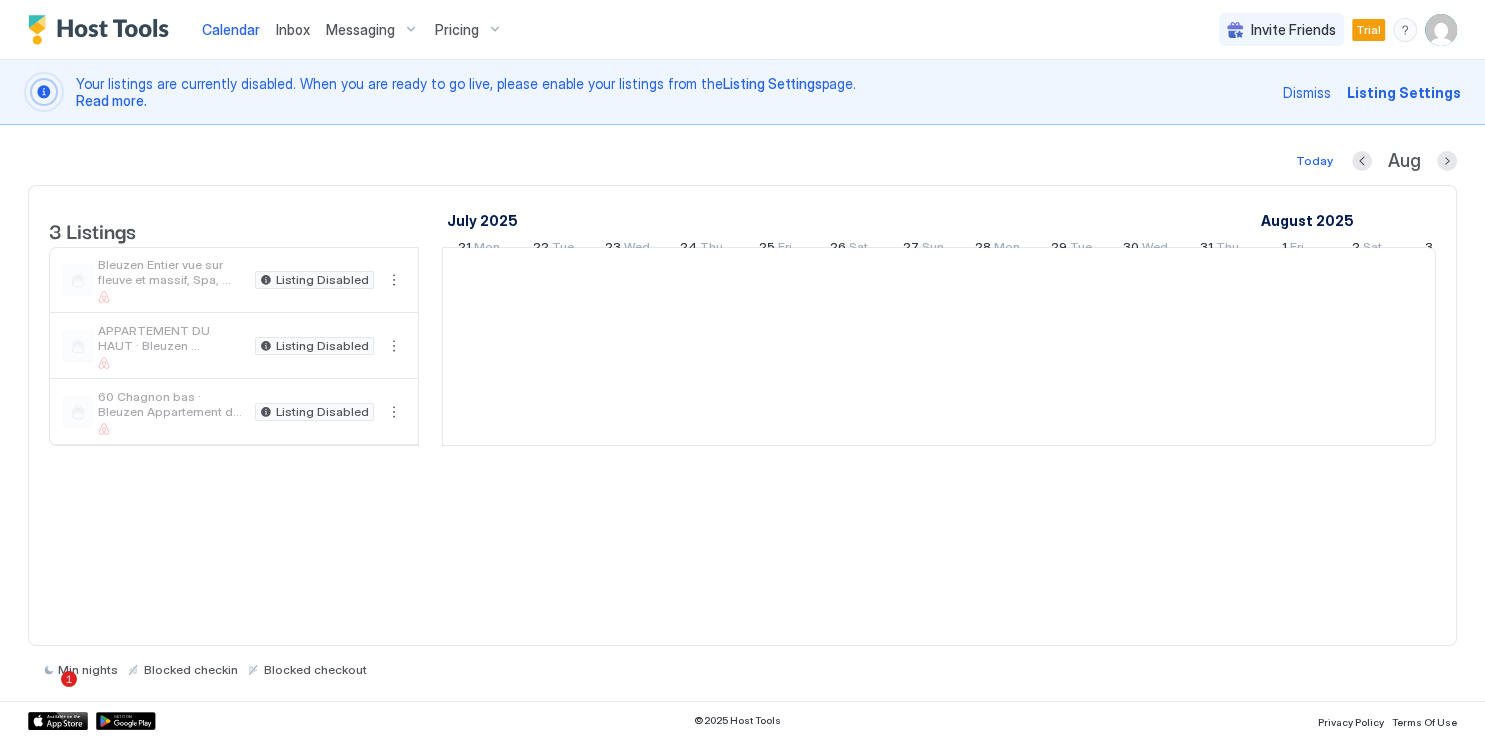 scroll, scrollTop: 0, scrollLeft: 1111, axis: horizontal 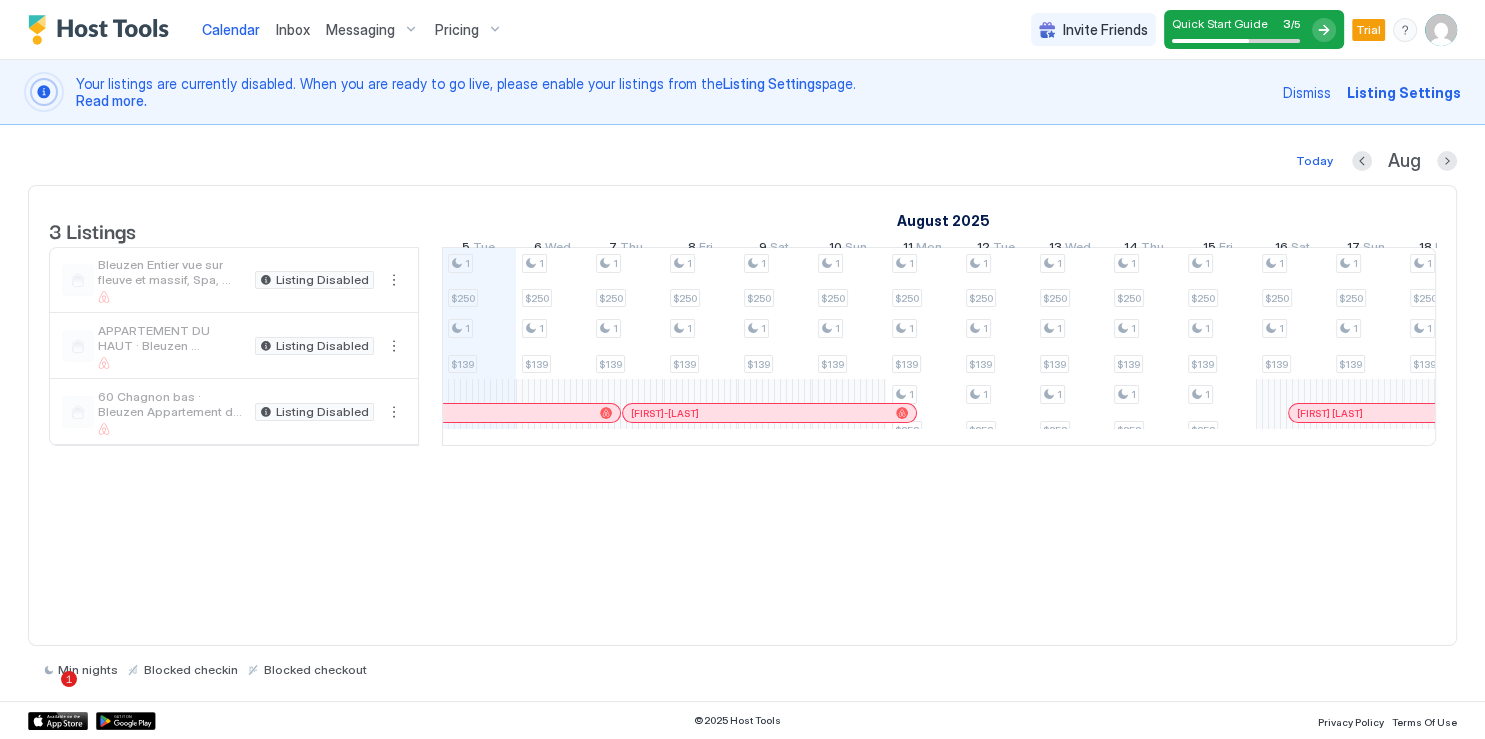 click at bounding box center [1441, 30] 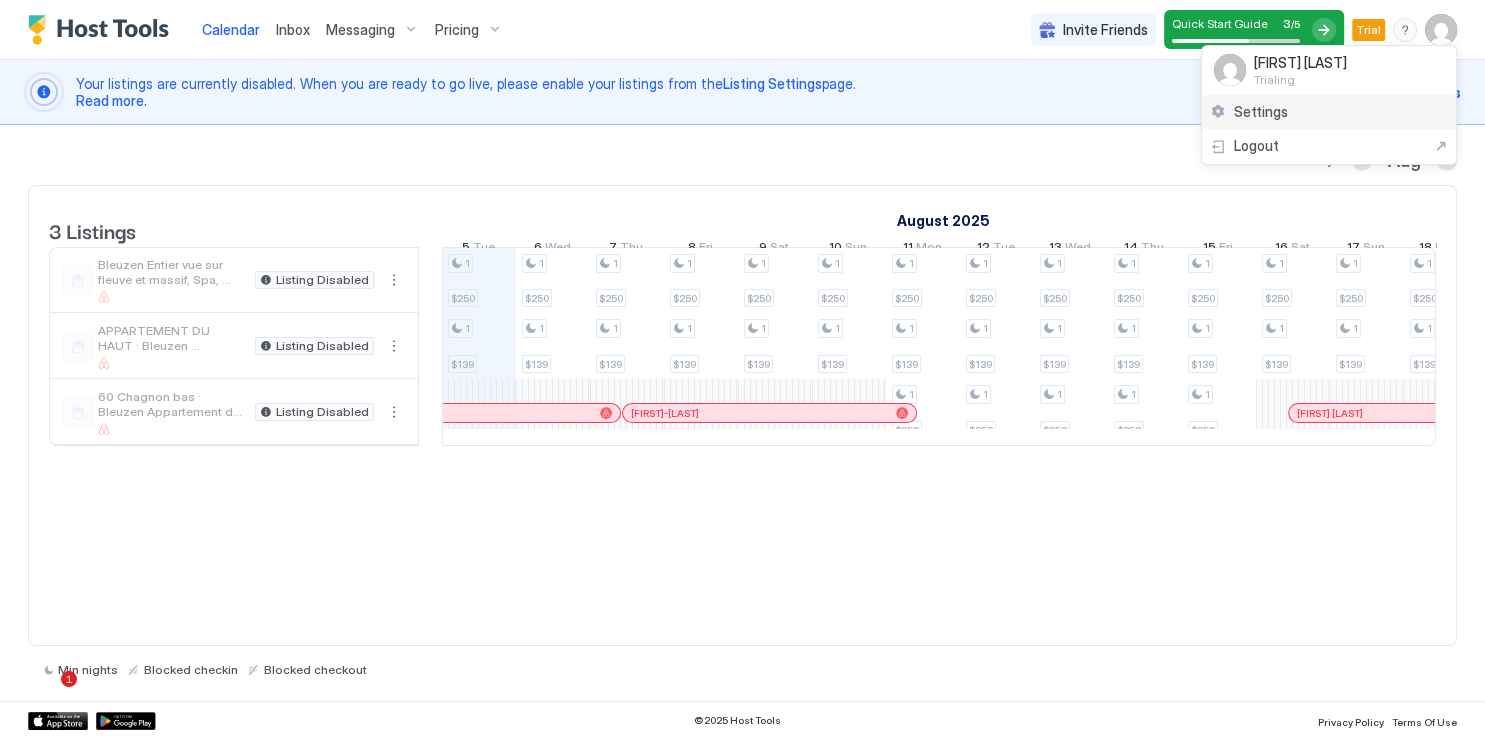 click on "Settings" at bounding box center [1329, 112] 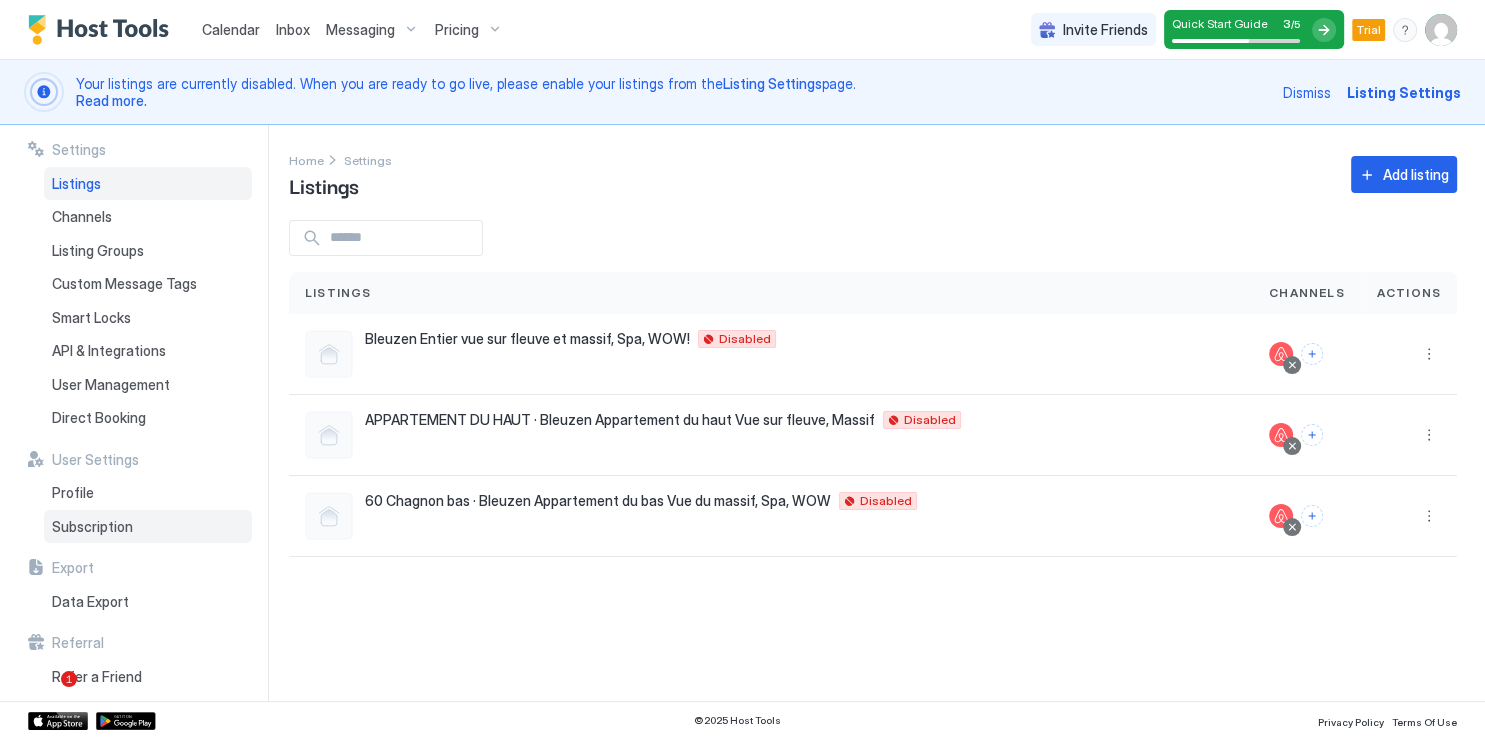 click on "Subscription" at bounding box center (92, 527) 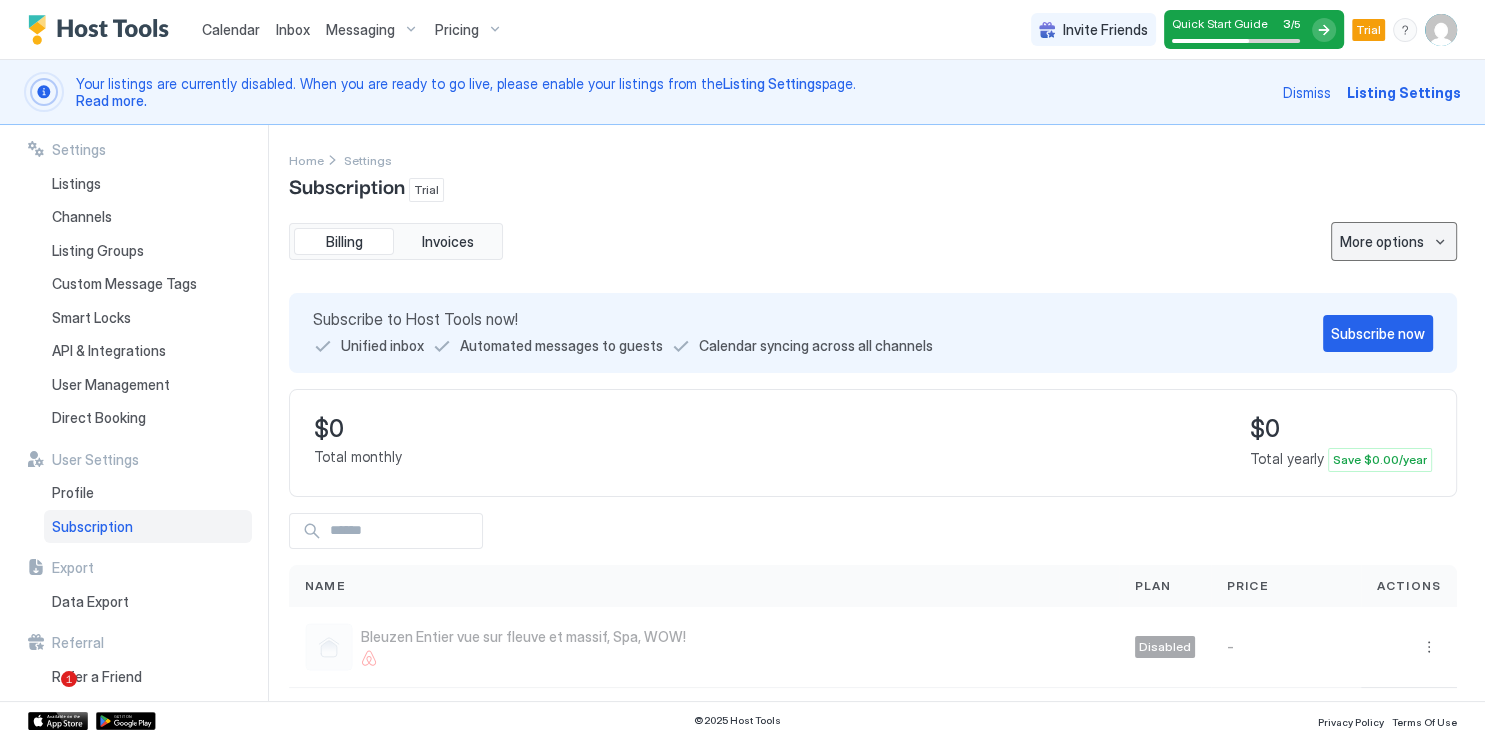 click on "More options" at bounding box center [1382, 241] 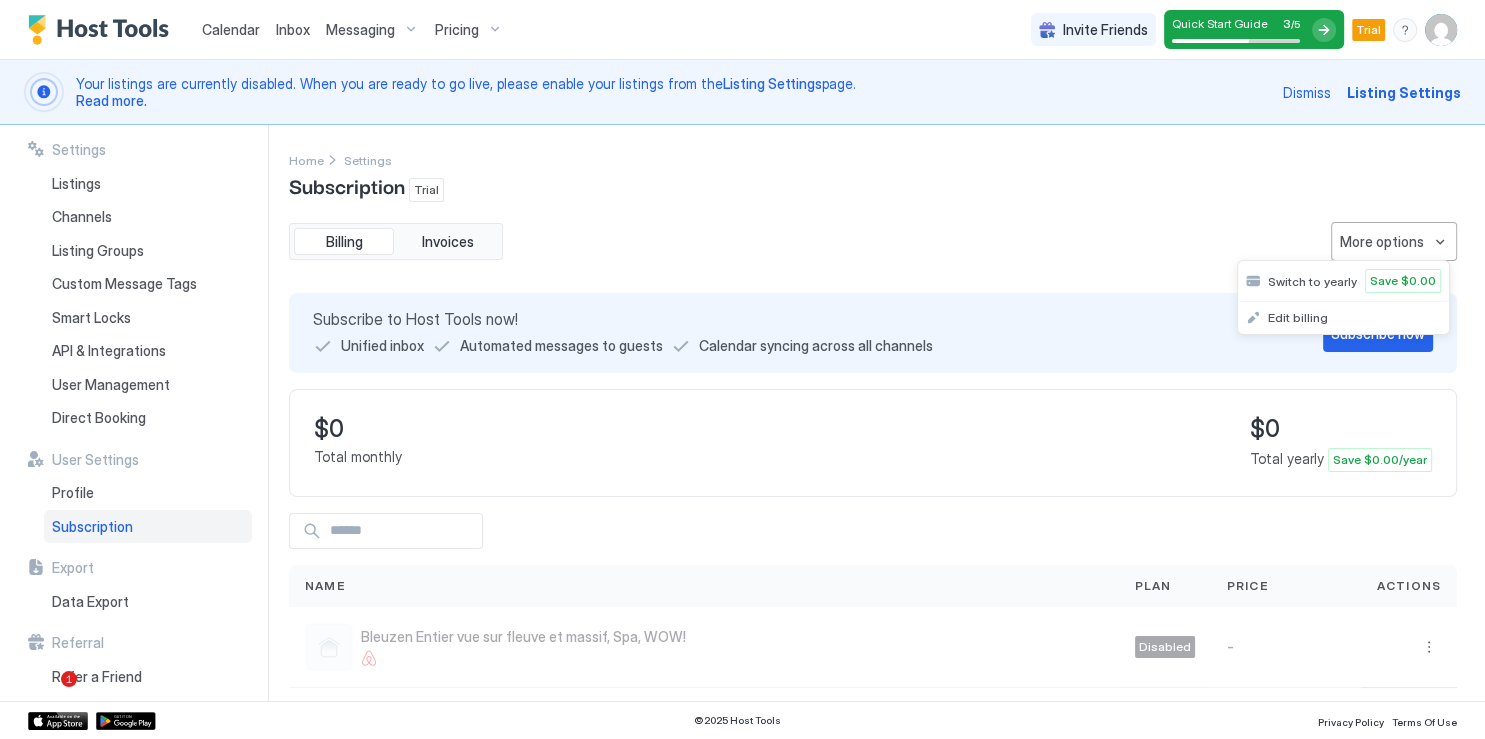 drag, startPoint x: 1058, startPoint y: 213, endPoint x: 1026, endPoint y: 221, distance: 32.984844 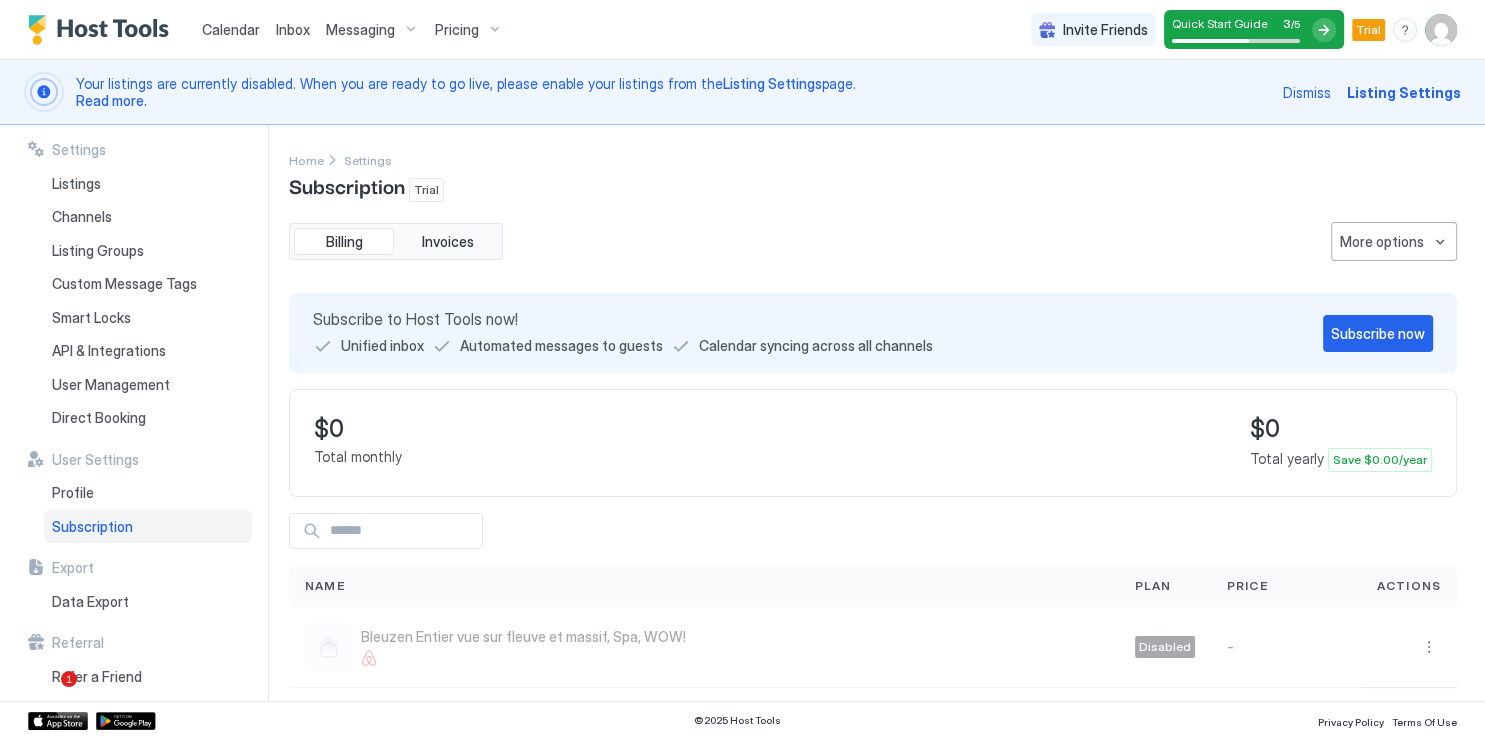 scroll, scrollTop: 146, scrollLeft: 0, axis: vertical 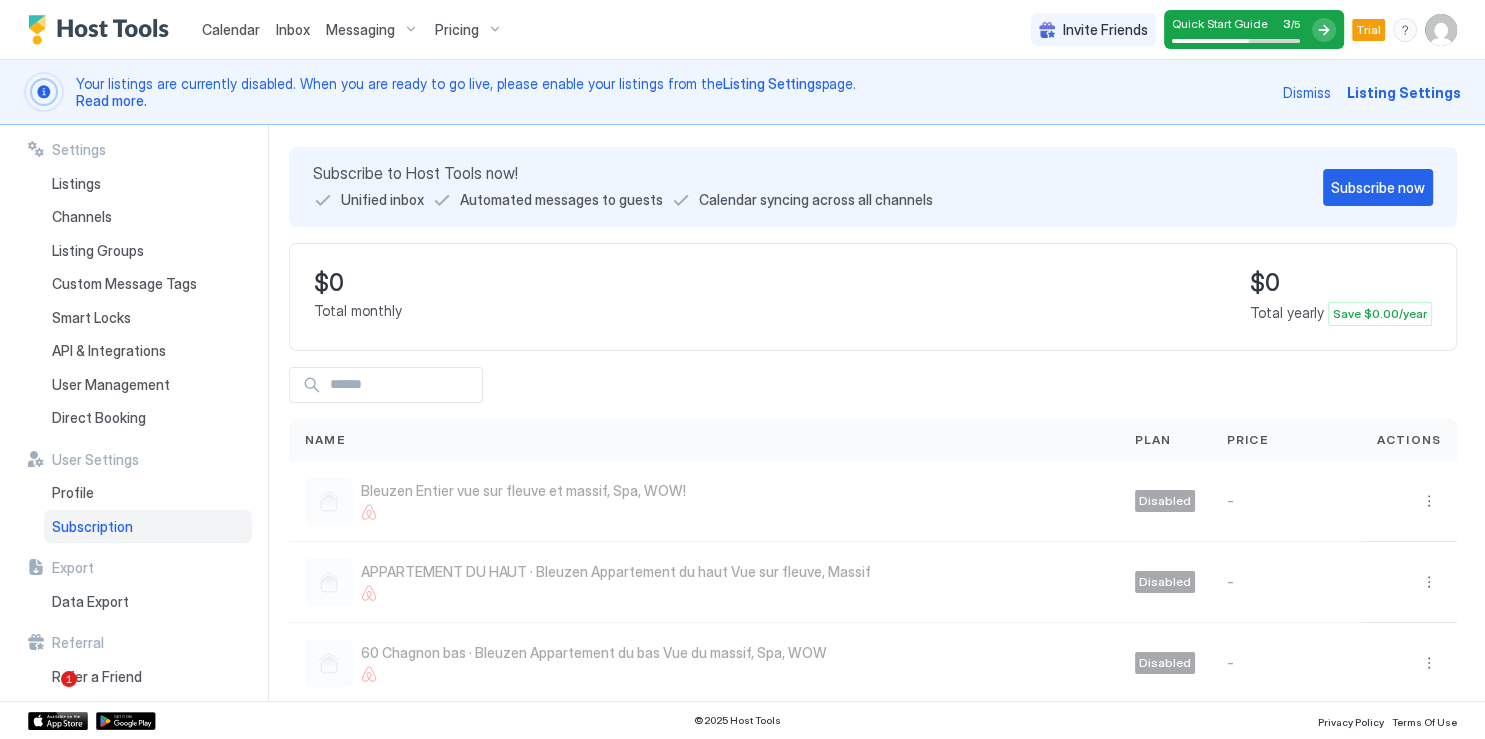 click on "Dismiss" at bounding box center (1307, 92) 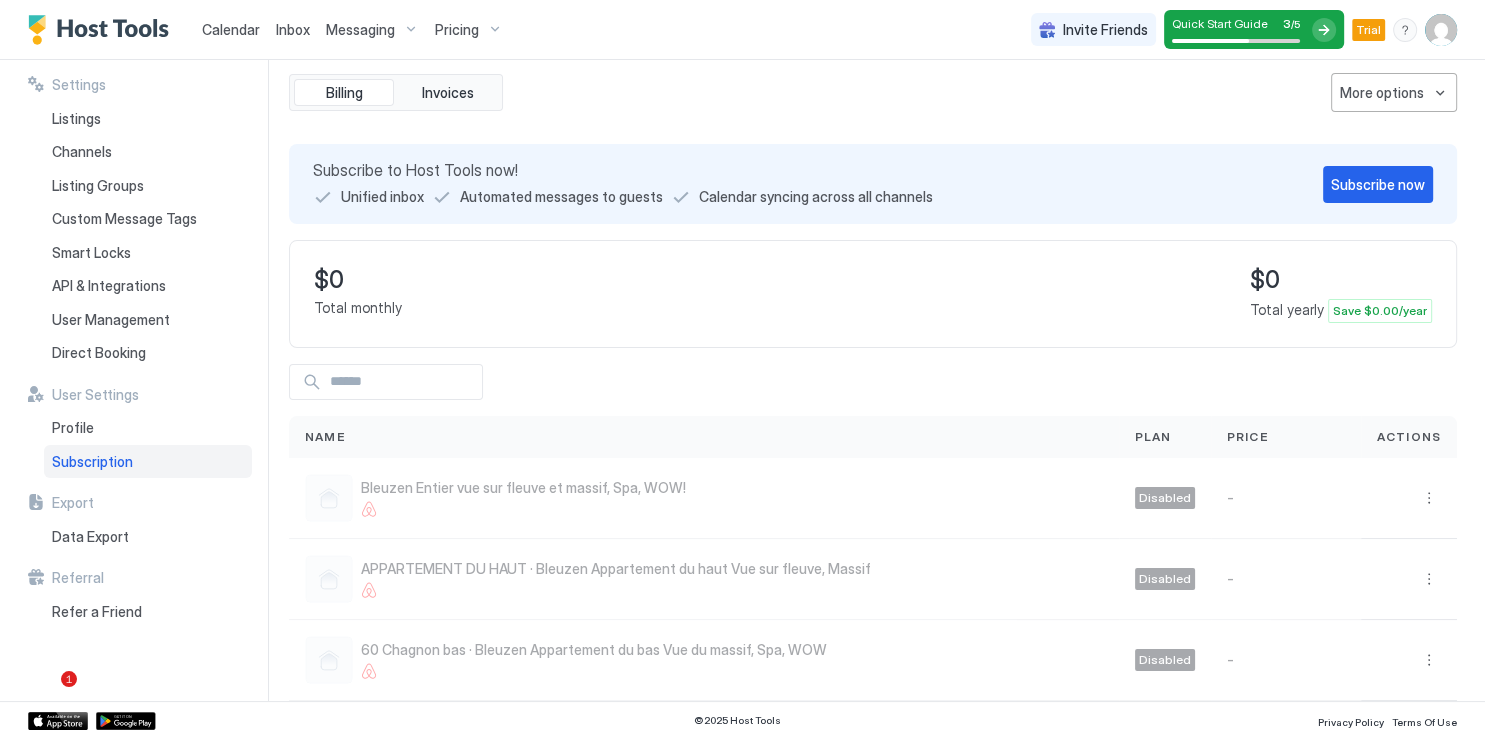 scroll, scrollTop: 81, scrollLeft: 0, axis: vertical 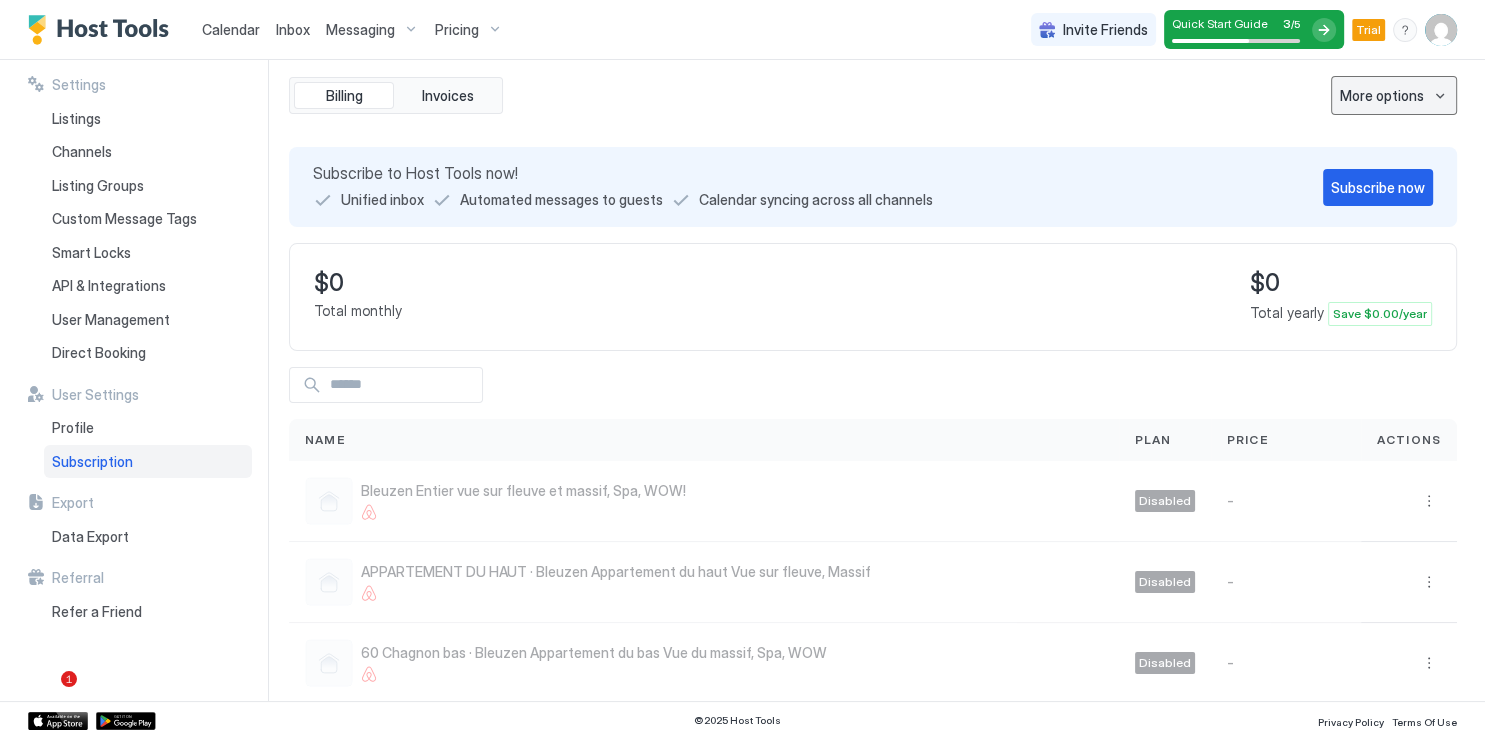 click on "More options" at bounding box center (1394, 95) 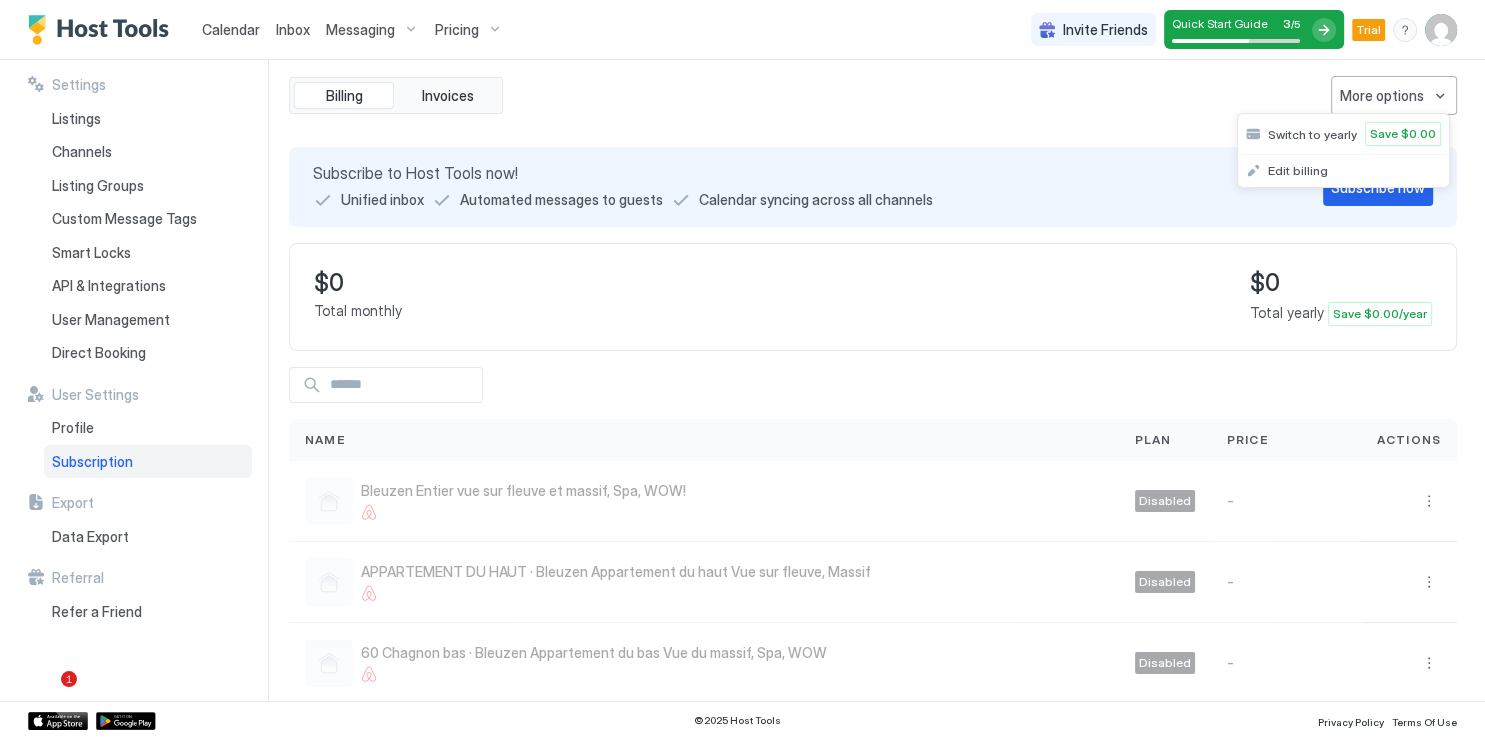 click at bounding box center (742, 369) 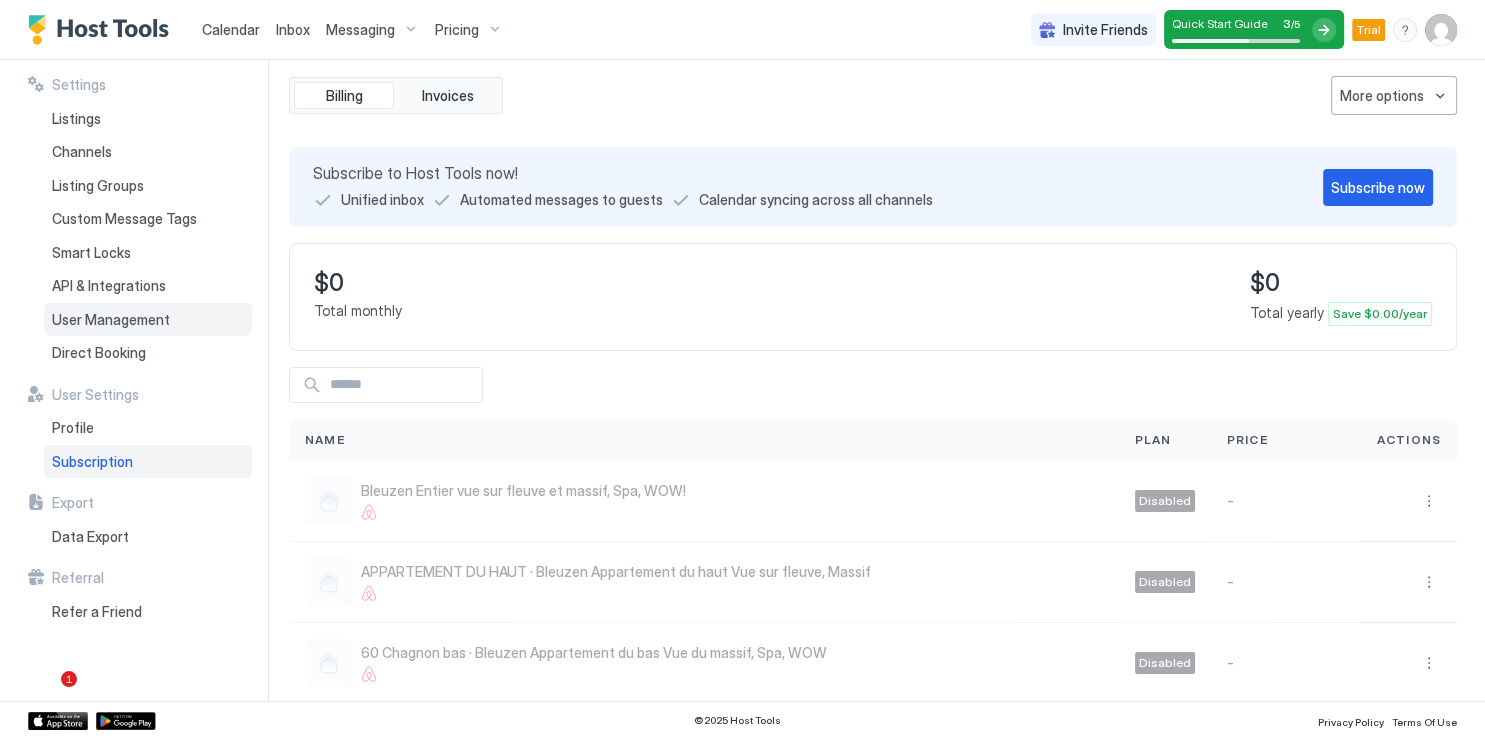 click on "User Management" at bounding box center [111, 320] 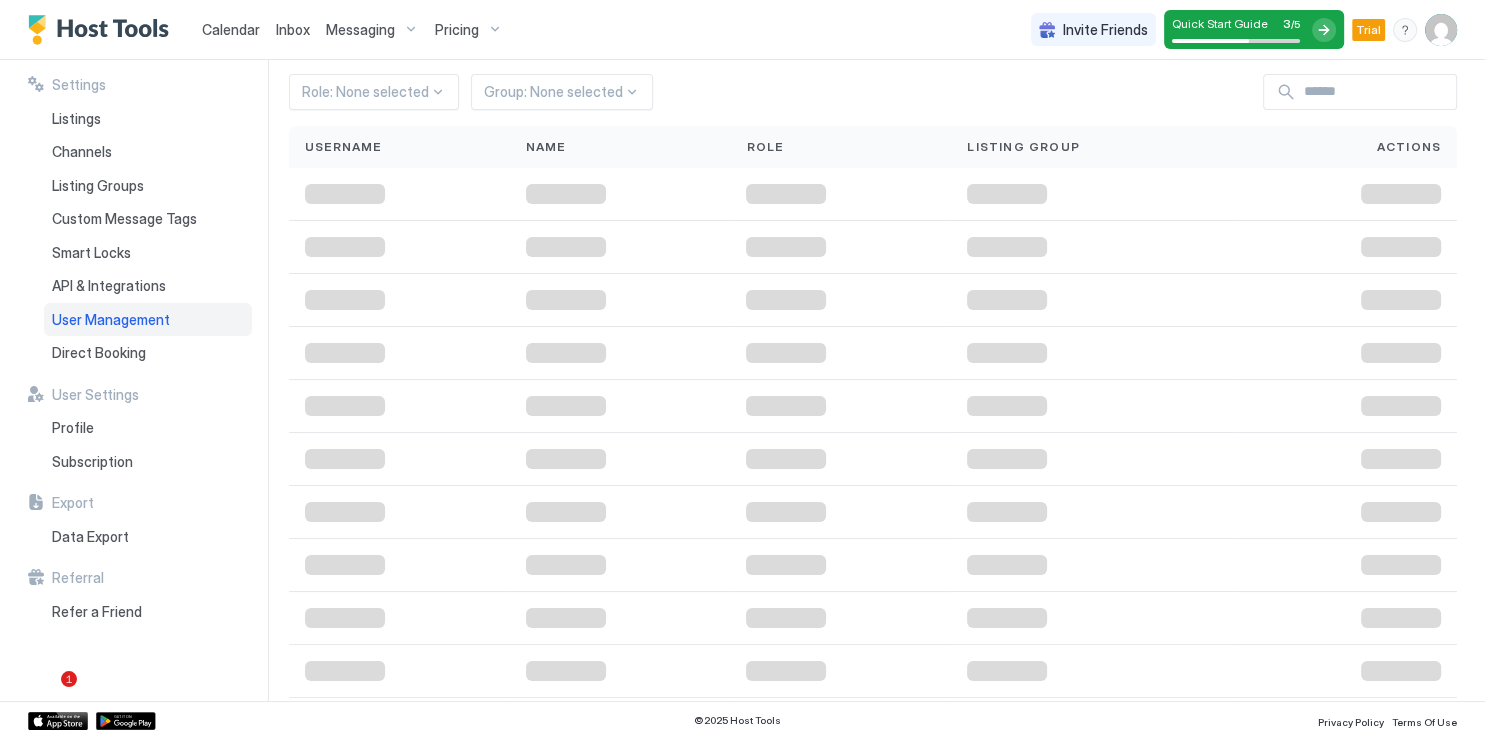 scroll, scrollTop: 0, scrollLeft: 0, axis: both 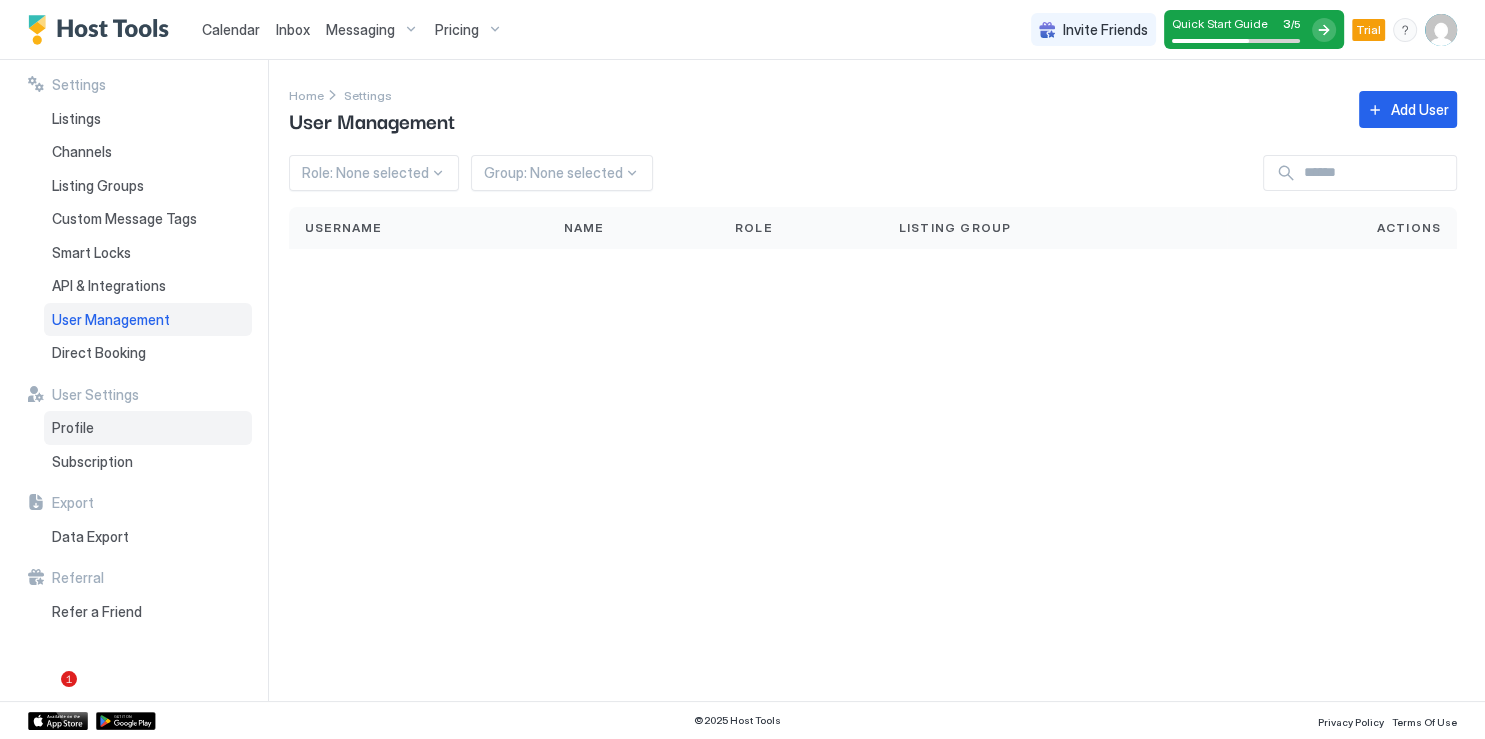 click on "Profile" at bounding box center [73, 428] 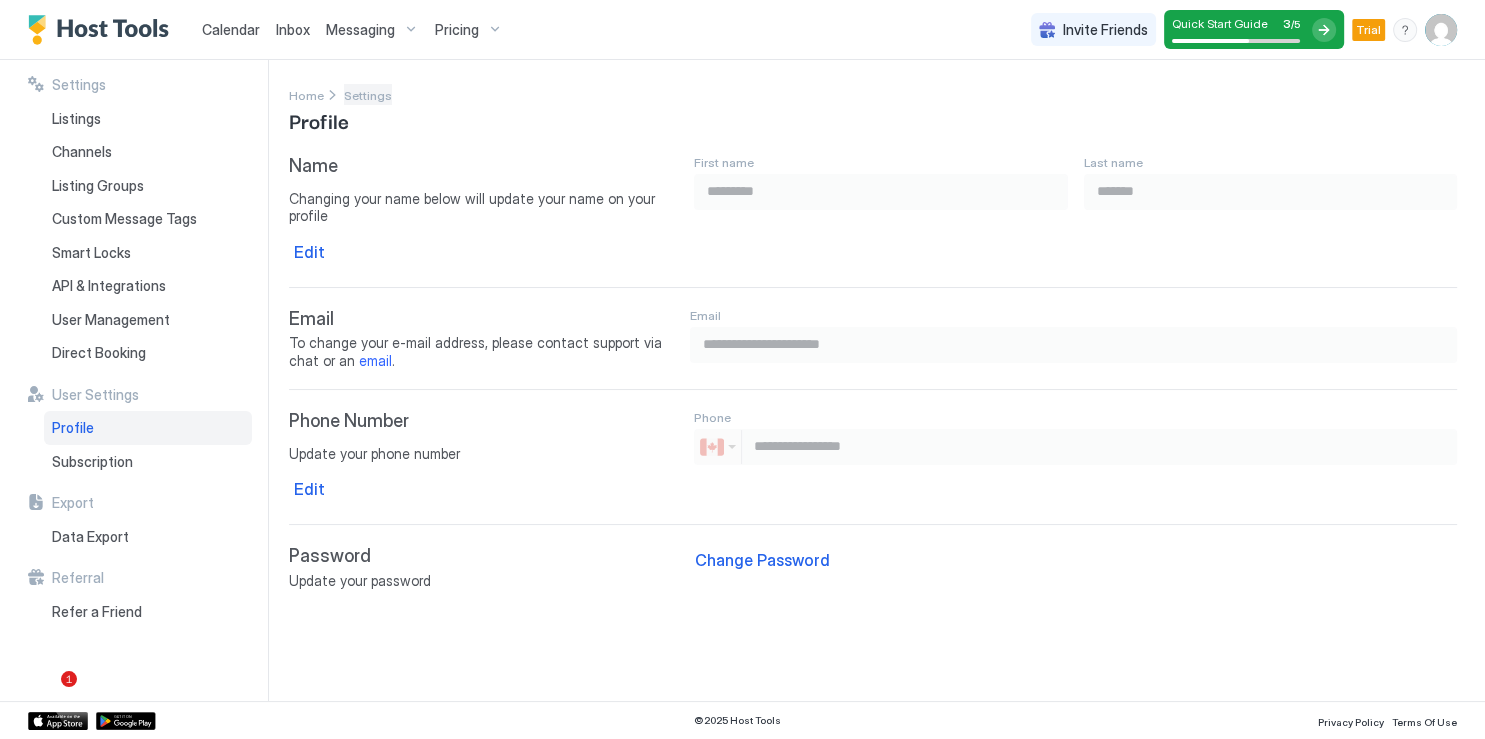click on "Settings" at bounding box center (368, 95) 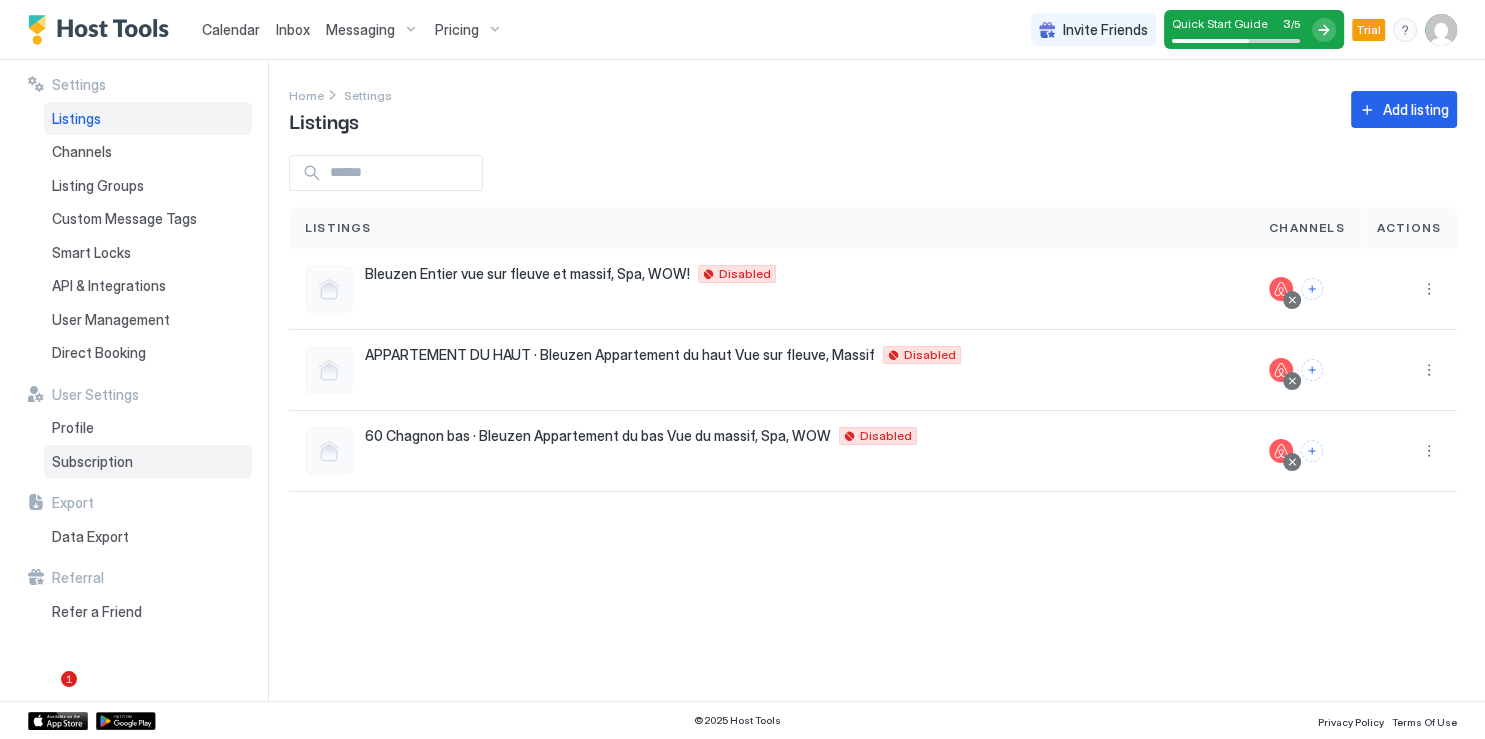 click on "Subscription" at bounding box center (92, 462) 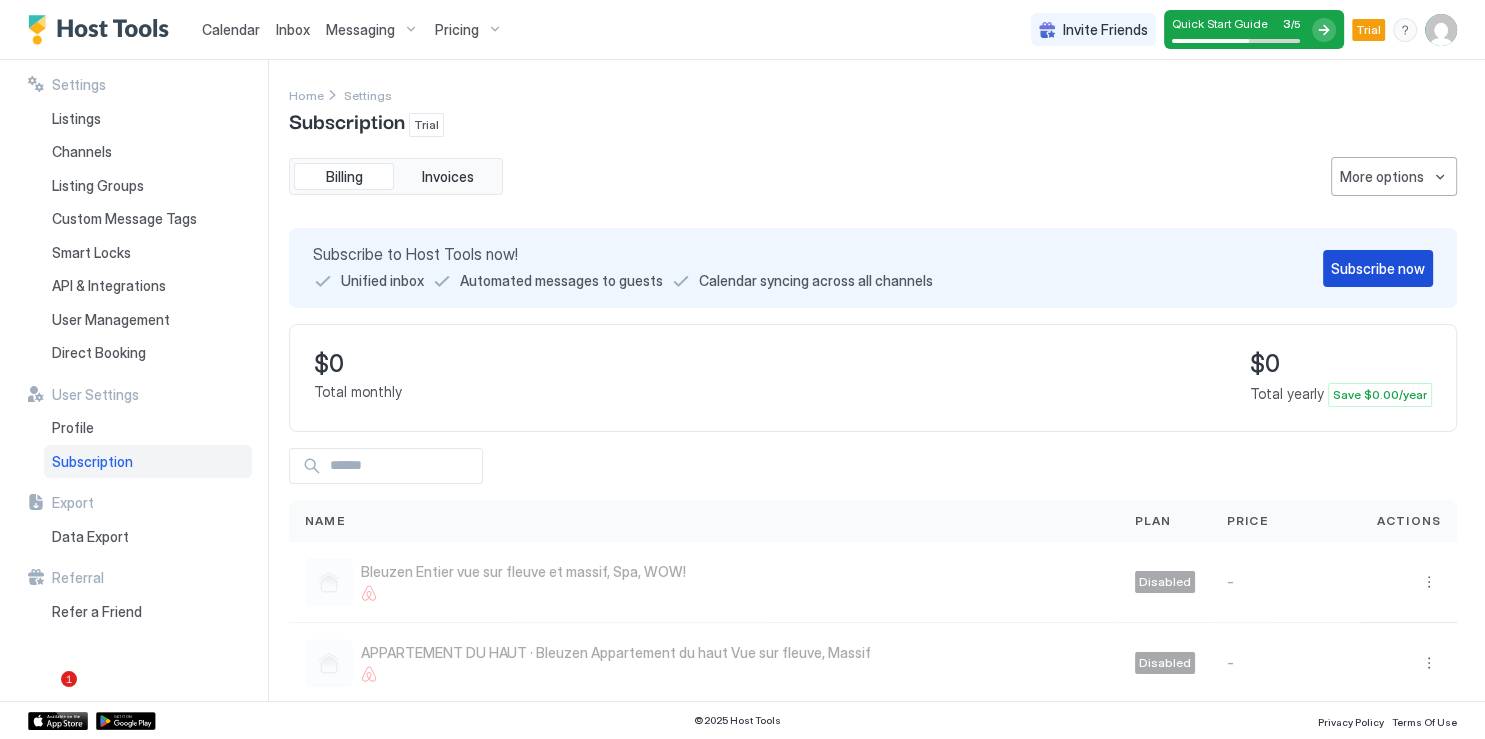 click on "Subscribe now" at bounding box center [1378, 268] 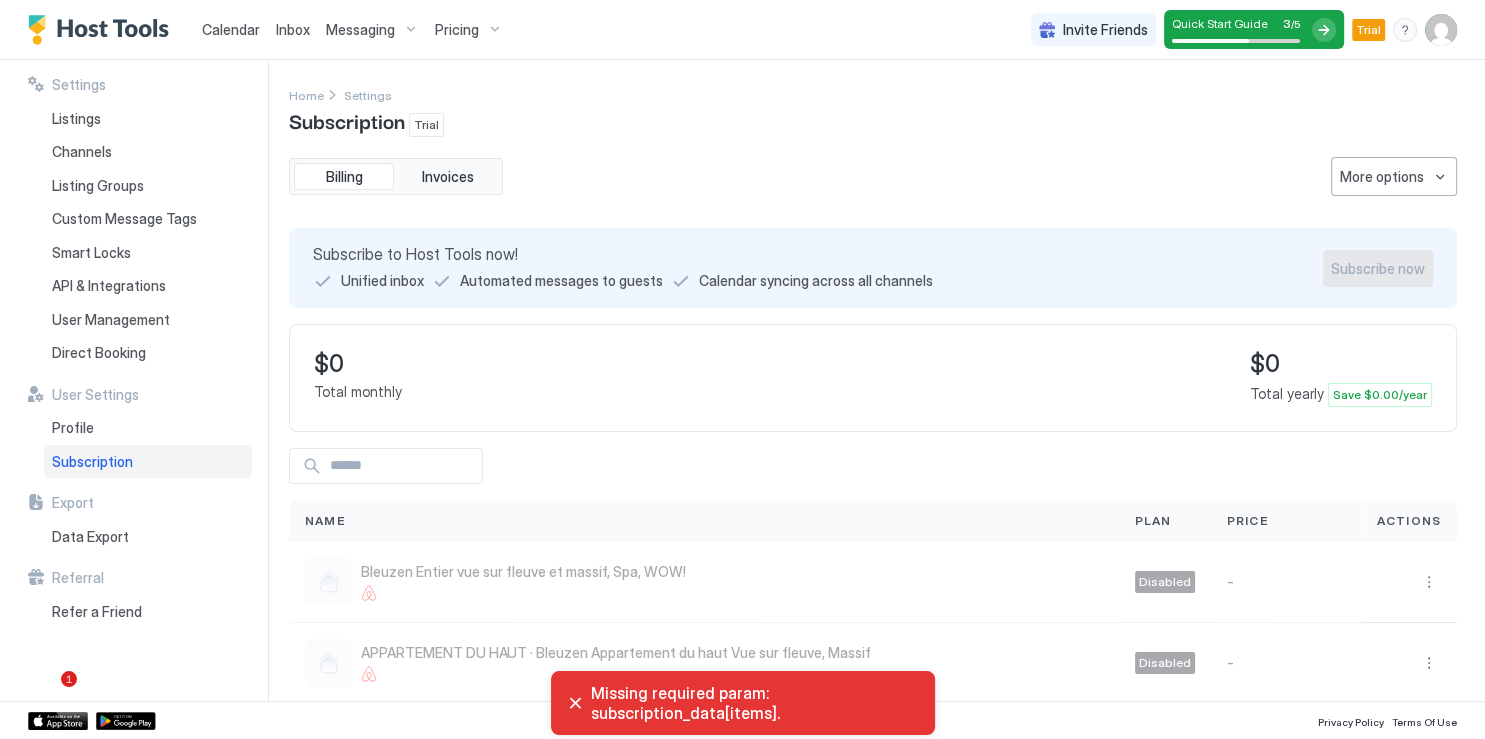 click on "Home Settings Subscription Trial" at bounding box center [873, 110] 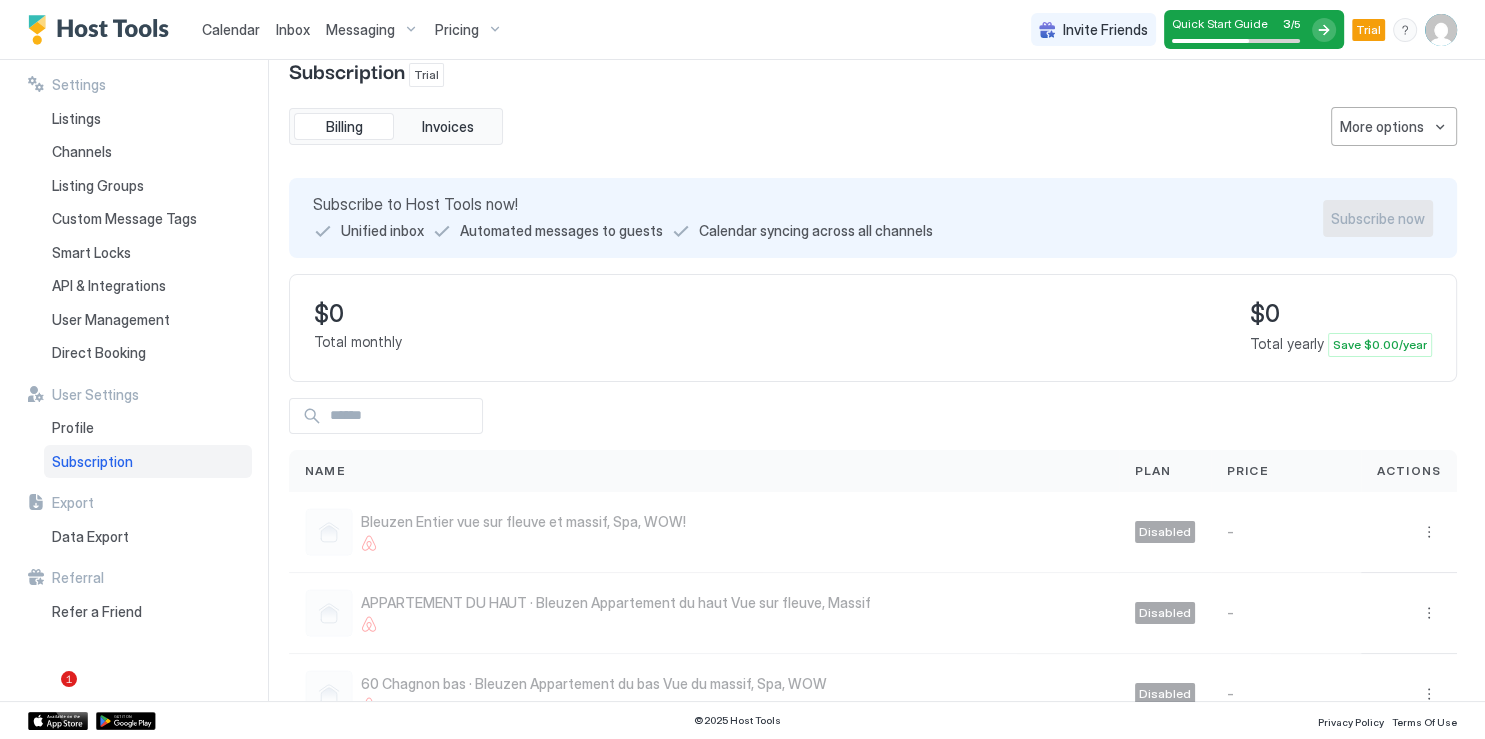 scroll, scrollTop: 81, scrollLeft: 0, axis: vertical 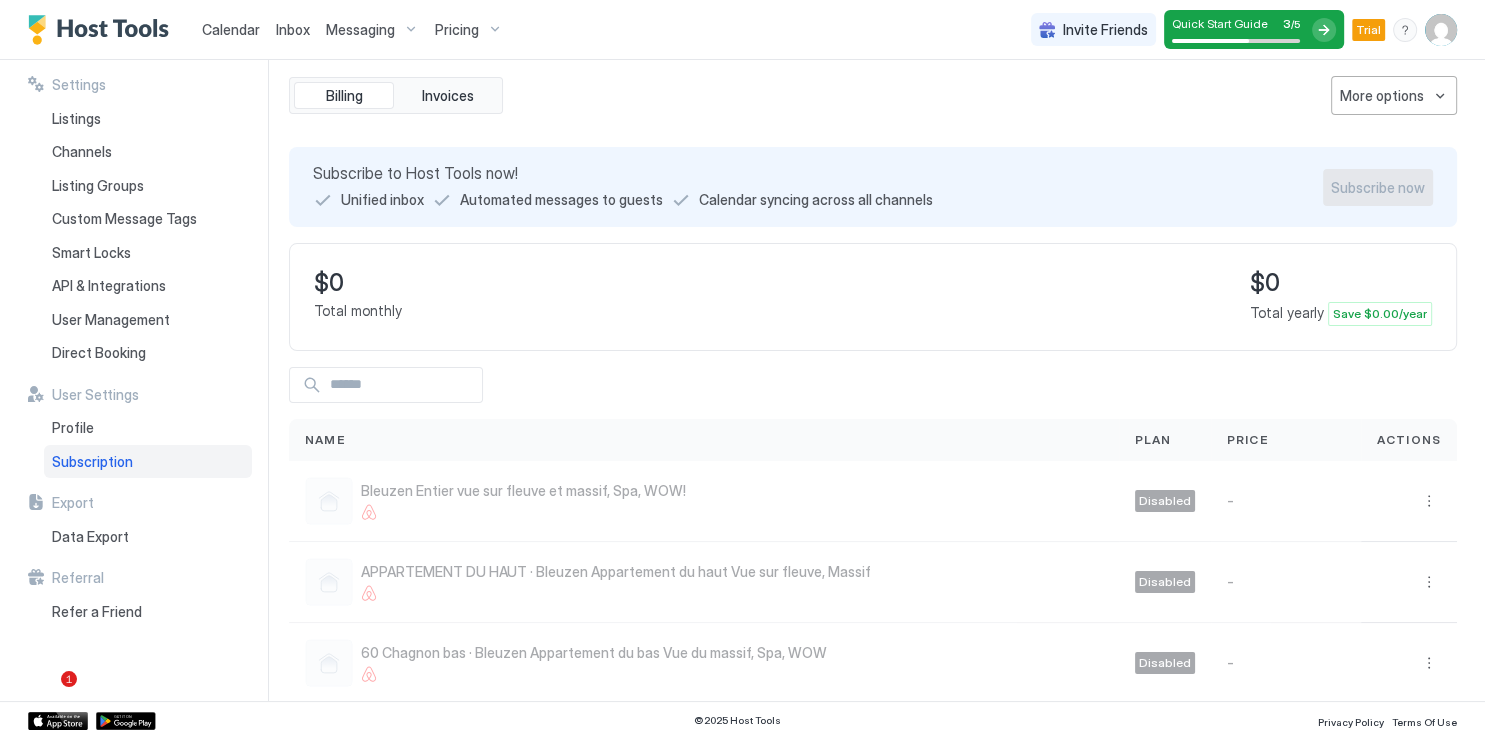click at bounding box center (1441, 30) 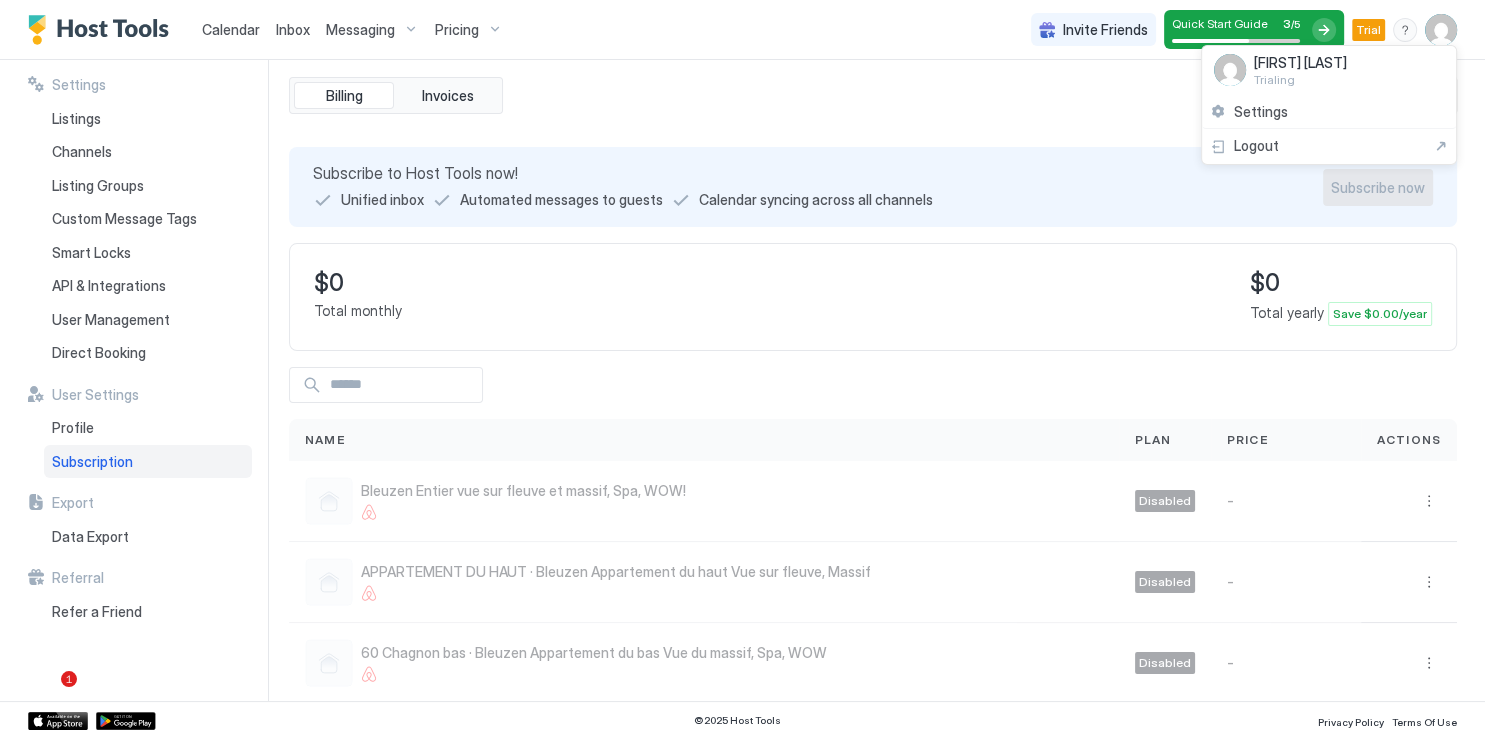 click at bounding box center [742, 369] 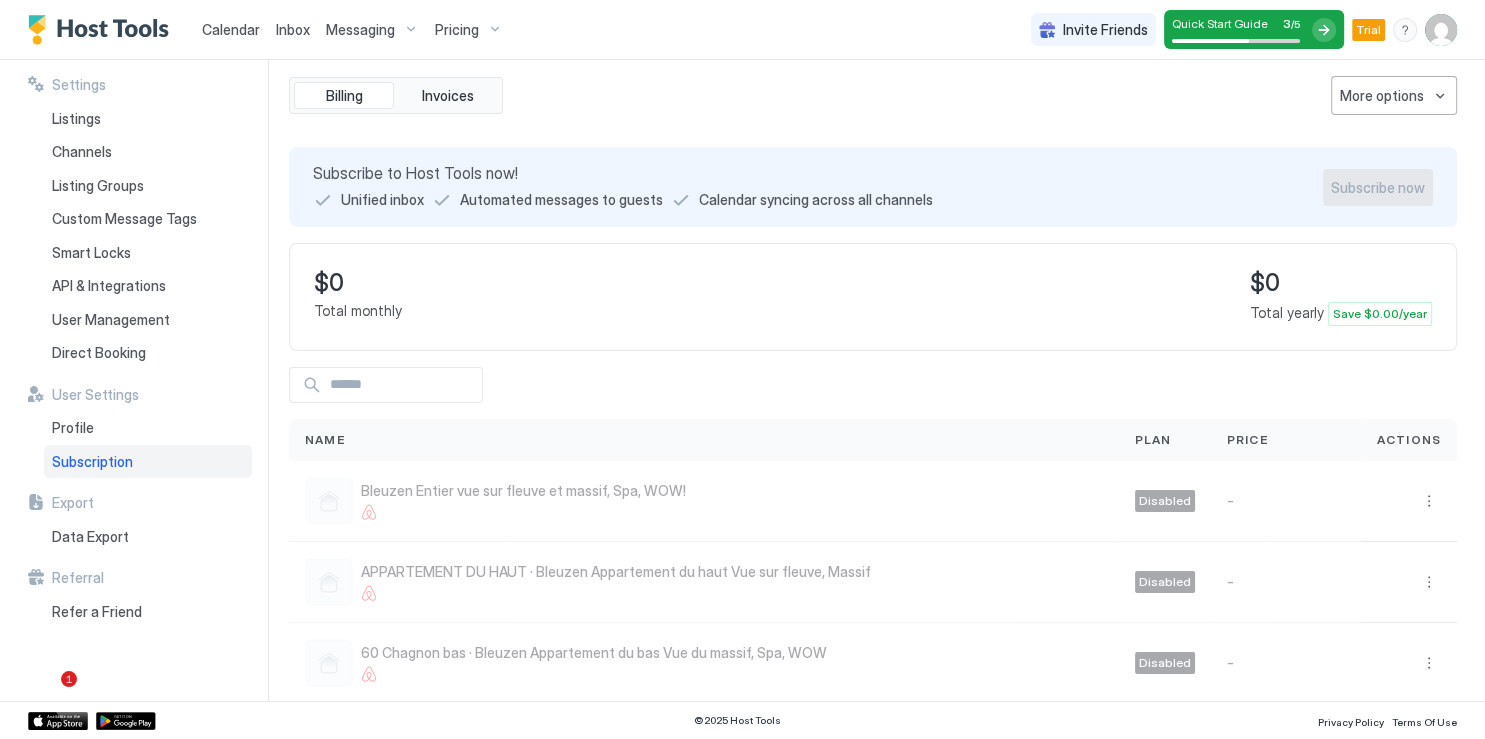 click on "Messaging" at bounding box center (372, 30) 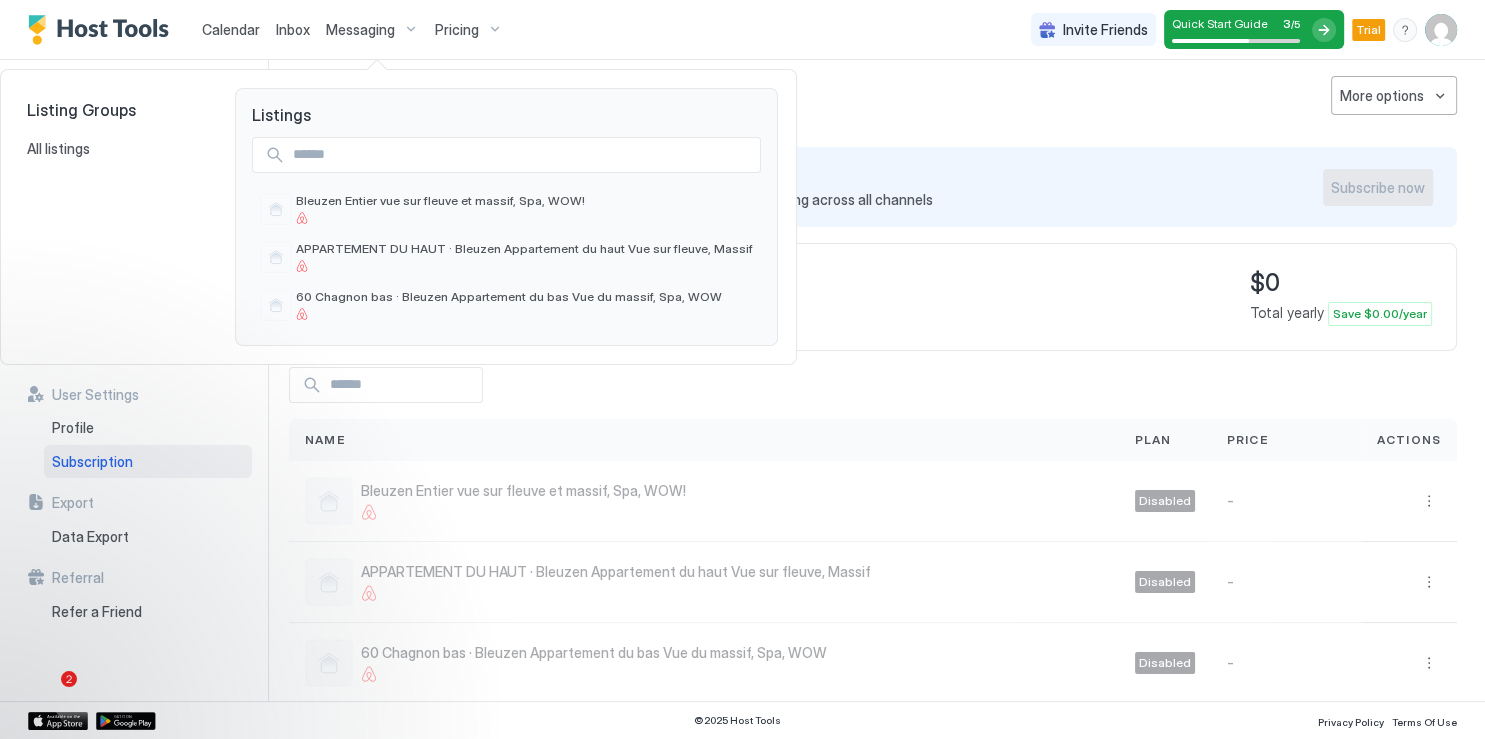 click at bounding box center [742, 369] 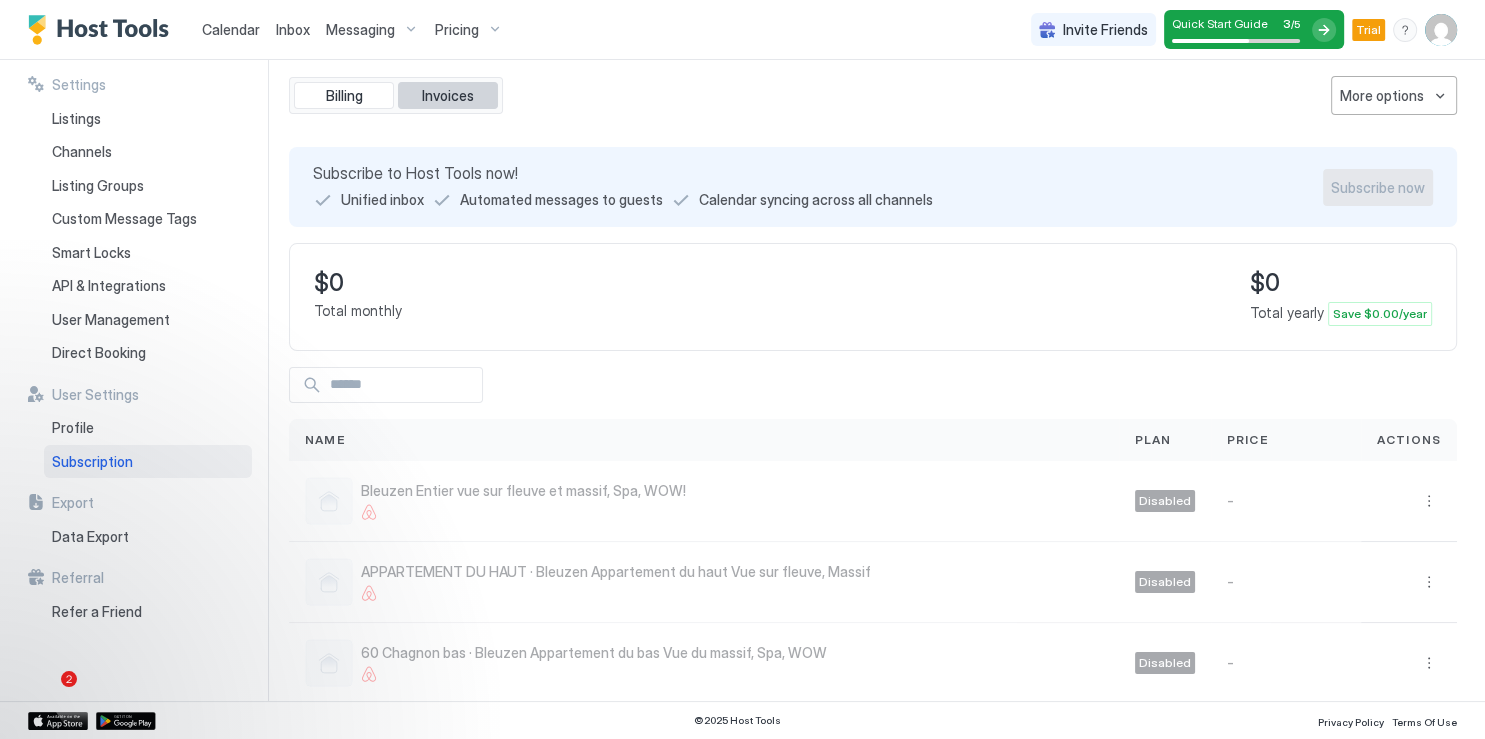 click on "Invoices" at bounding box center (448, 96) 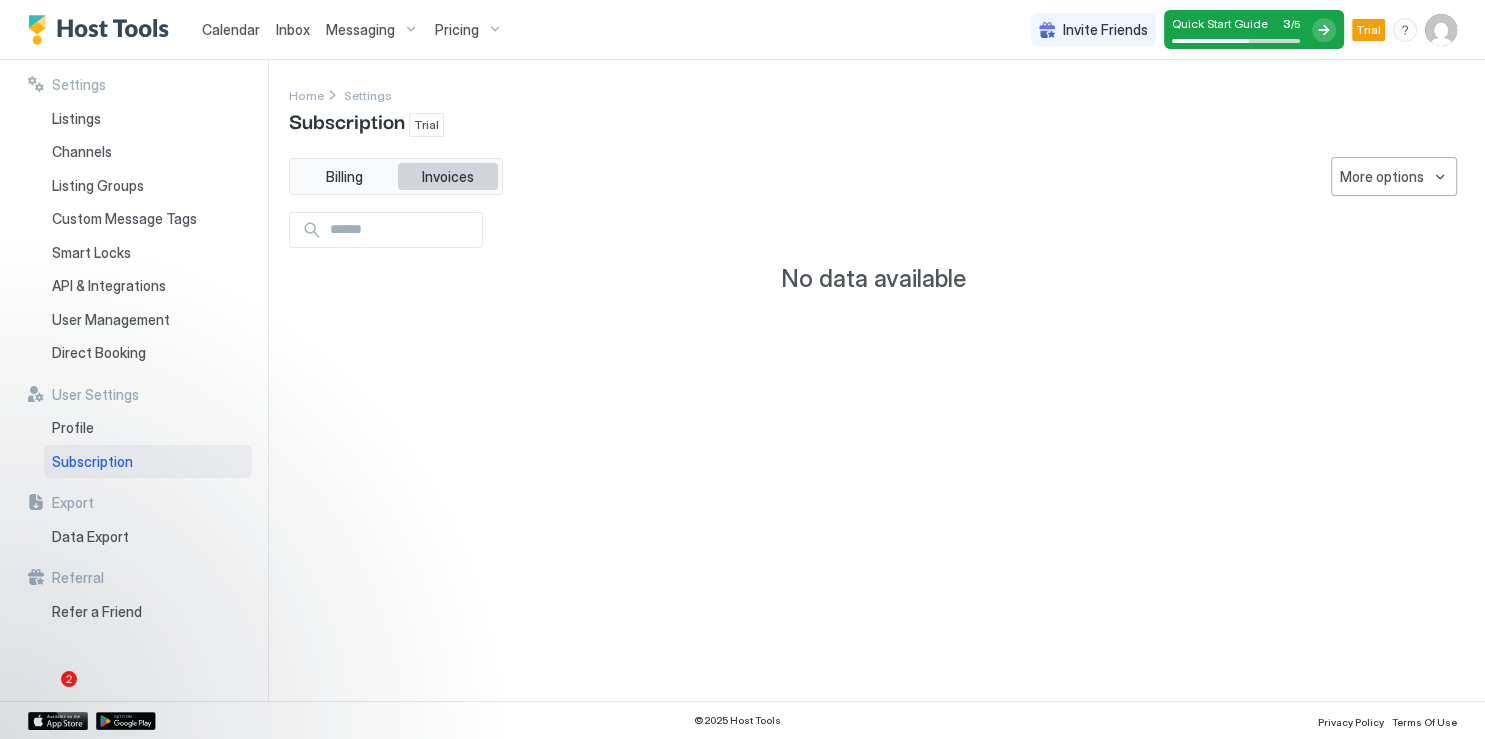 scroll, scrollTop: 0, scrollLeft: 0, axis: both 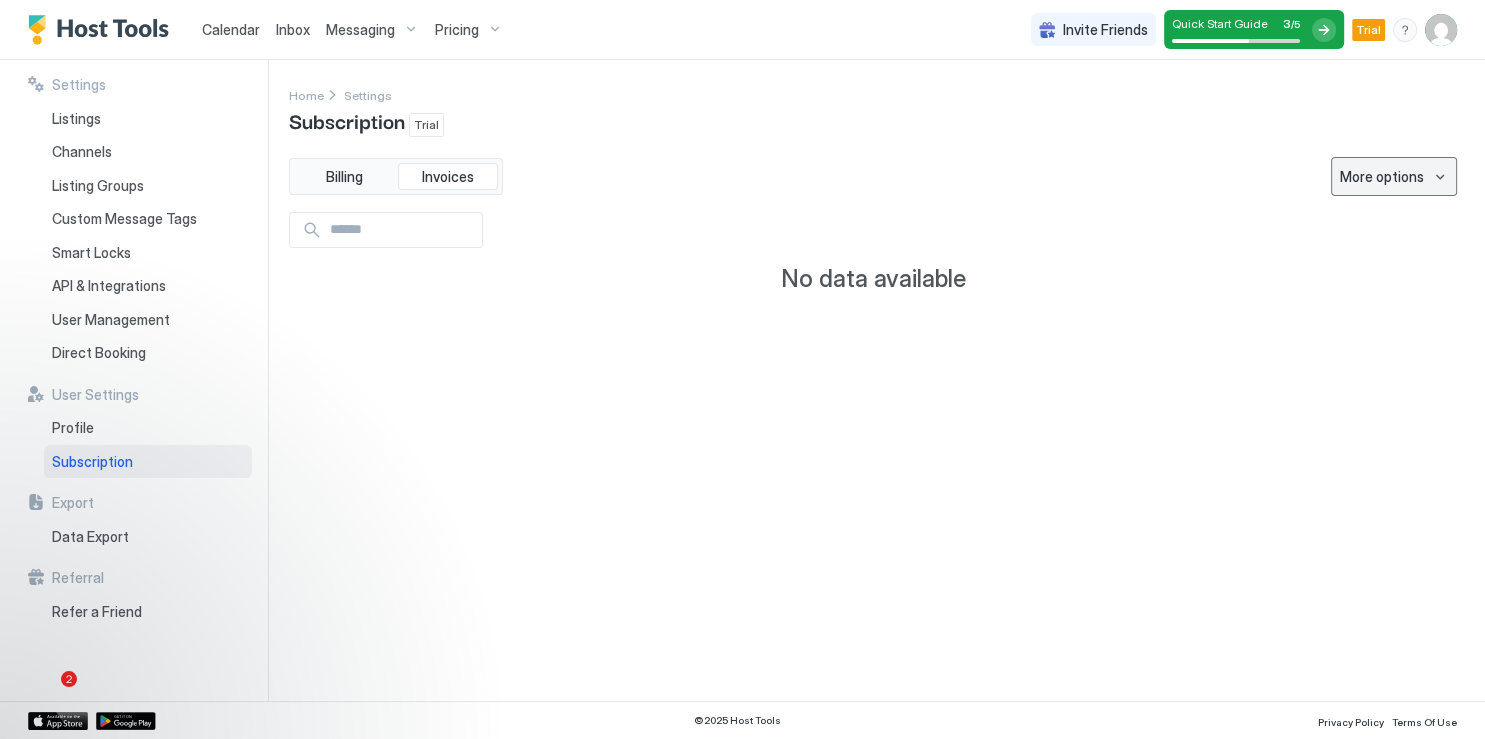 click on "More options" at bounding box center (1382, 176) 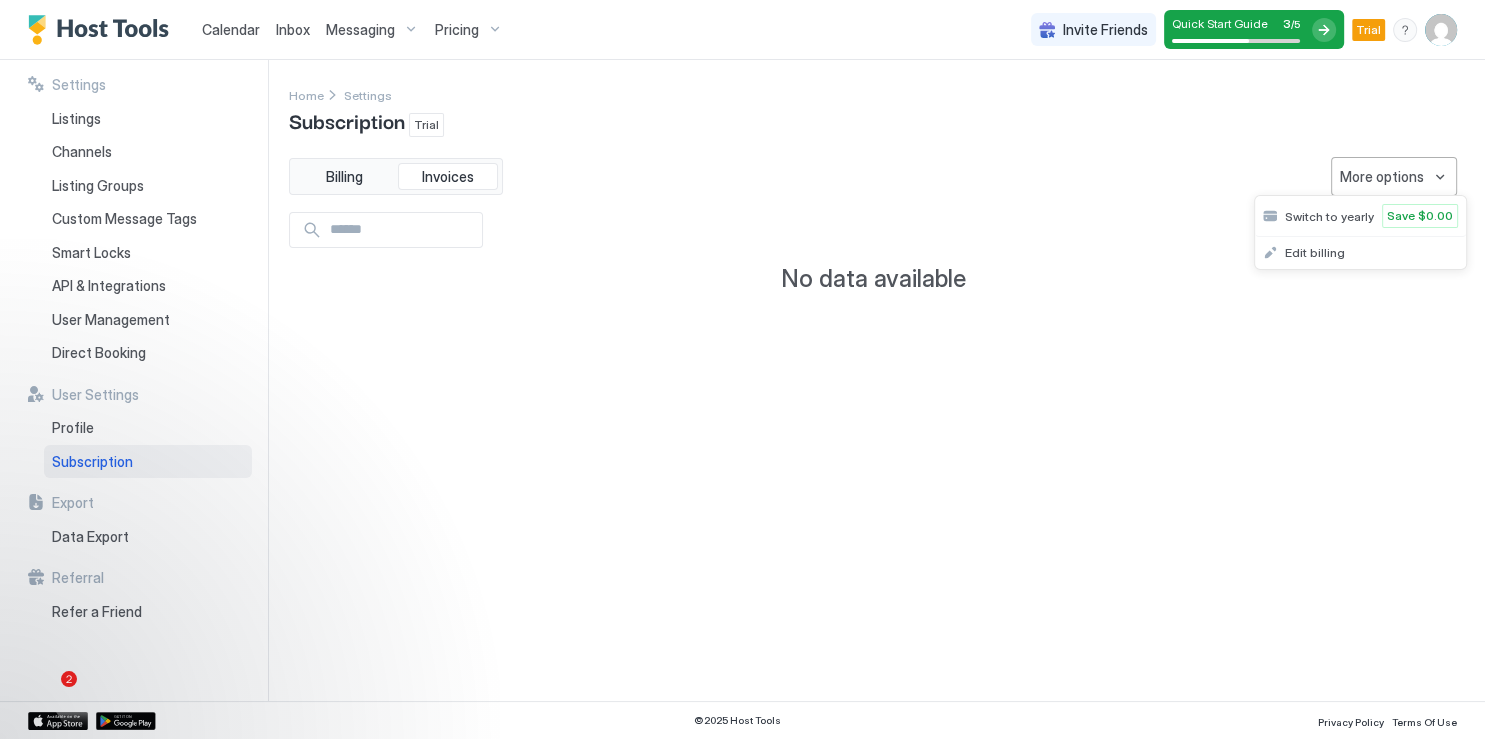 click at bounding box center [742, 369] 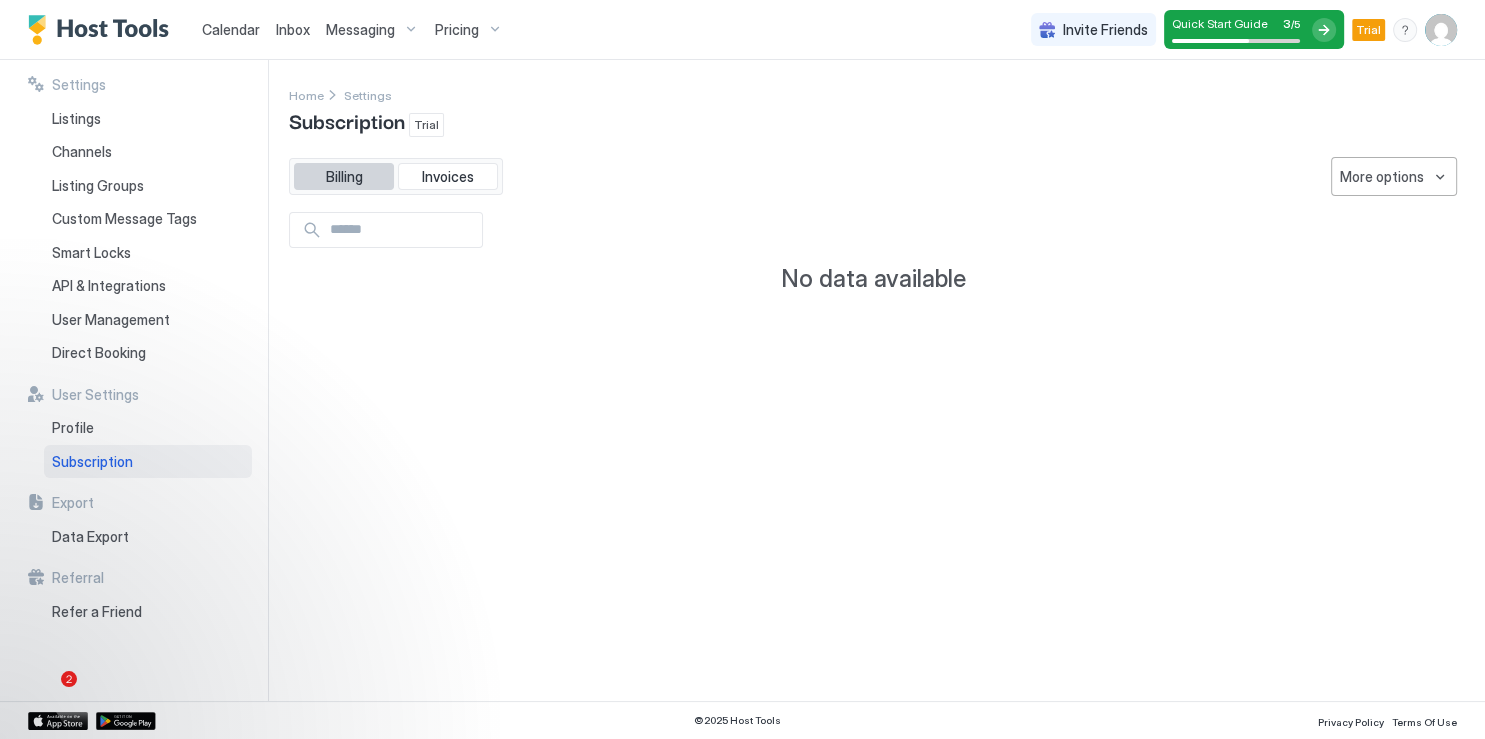 click on "Billing" at bounding box center (344, 177) 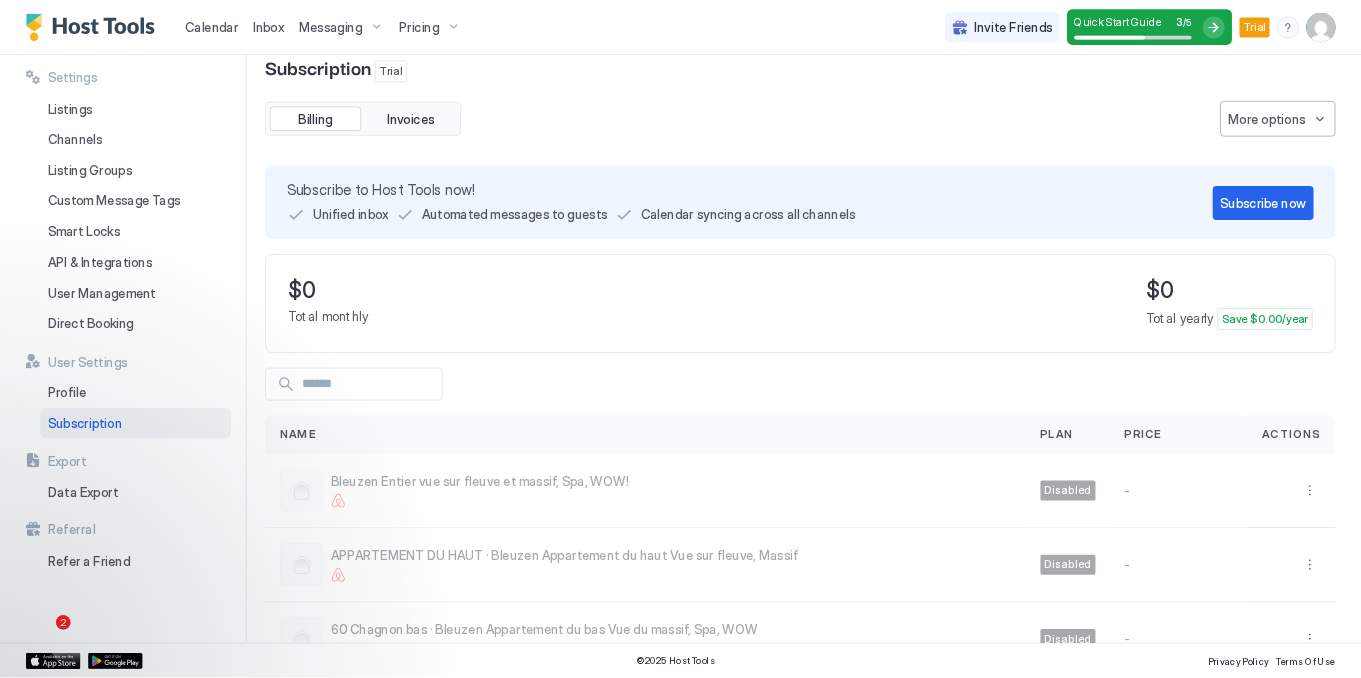 scroll, scrollTop: 81, scrollLeft: 0, axis: vertical 